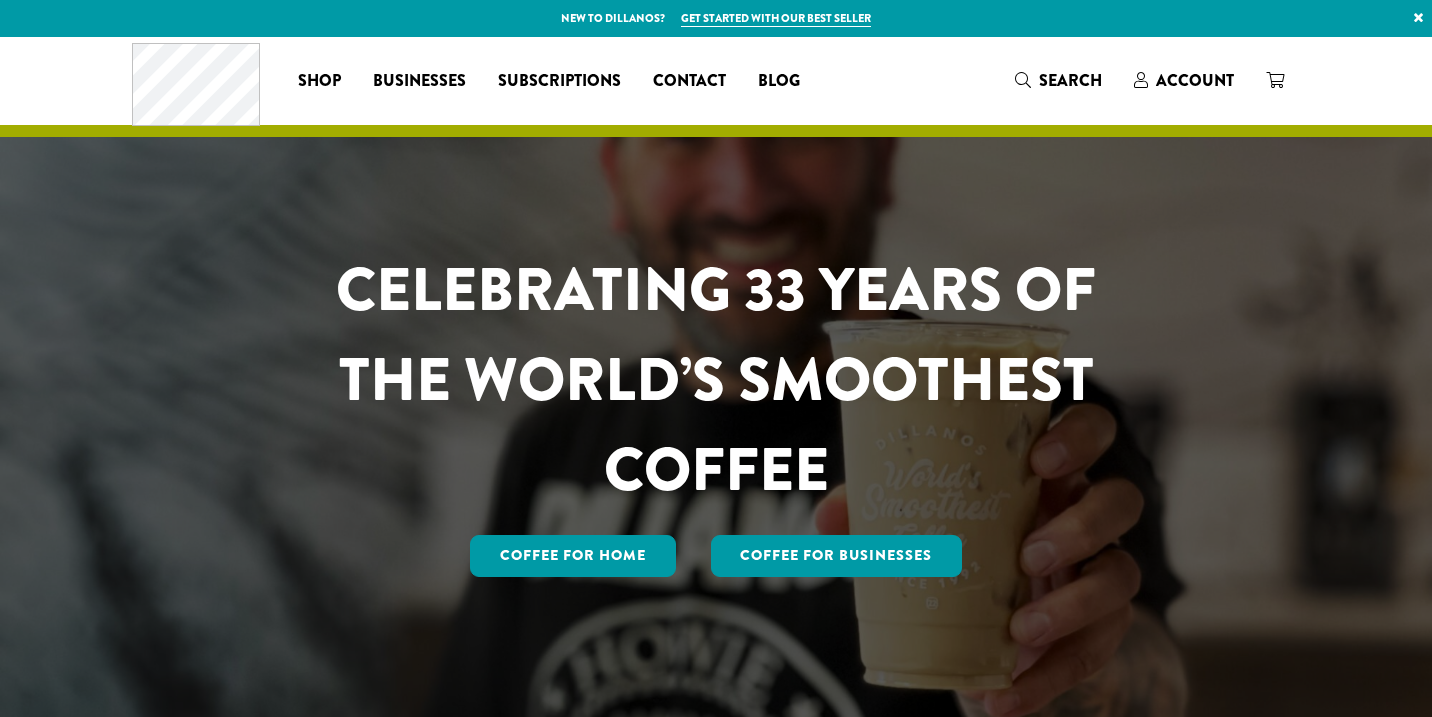 scroll, scrollTop: 0, scrollLeft: 0, axis: both 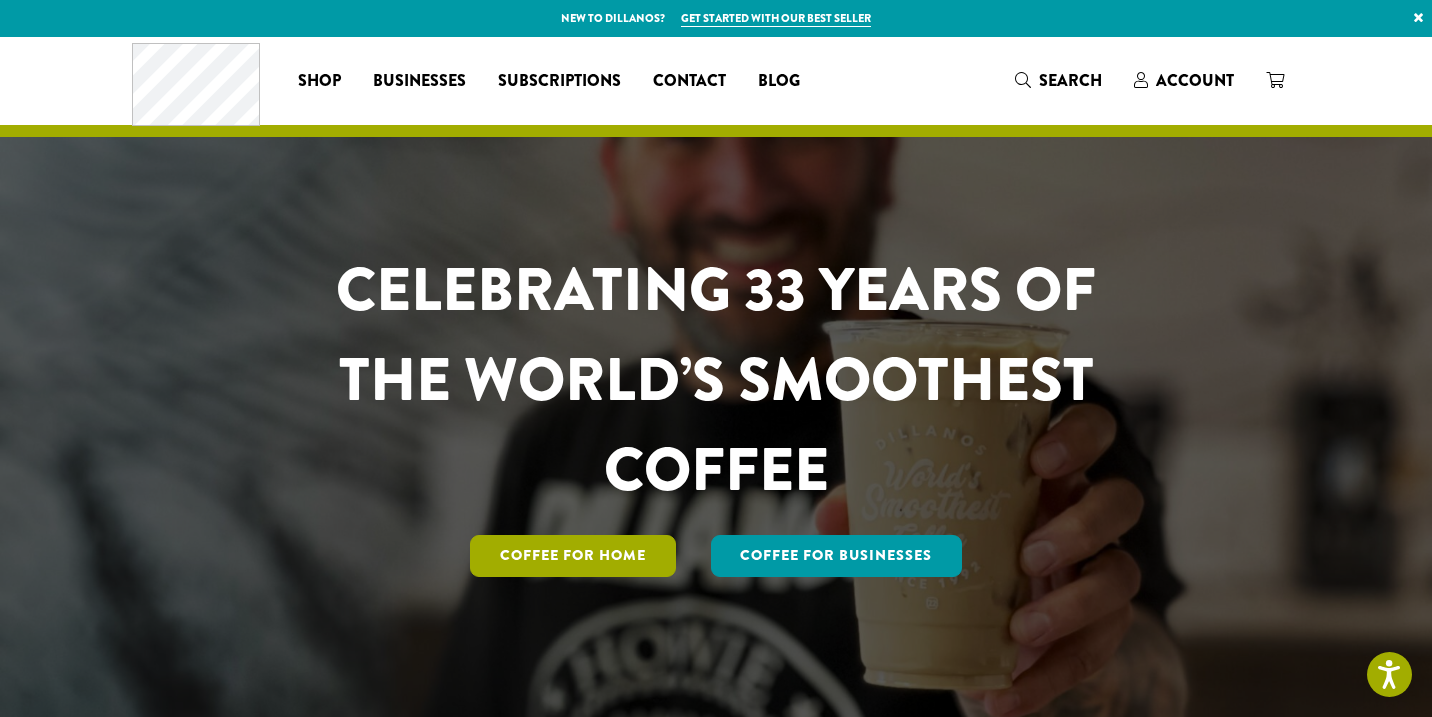 click on "Coffee for Home" at bounding box center (573, 556) 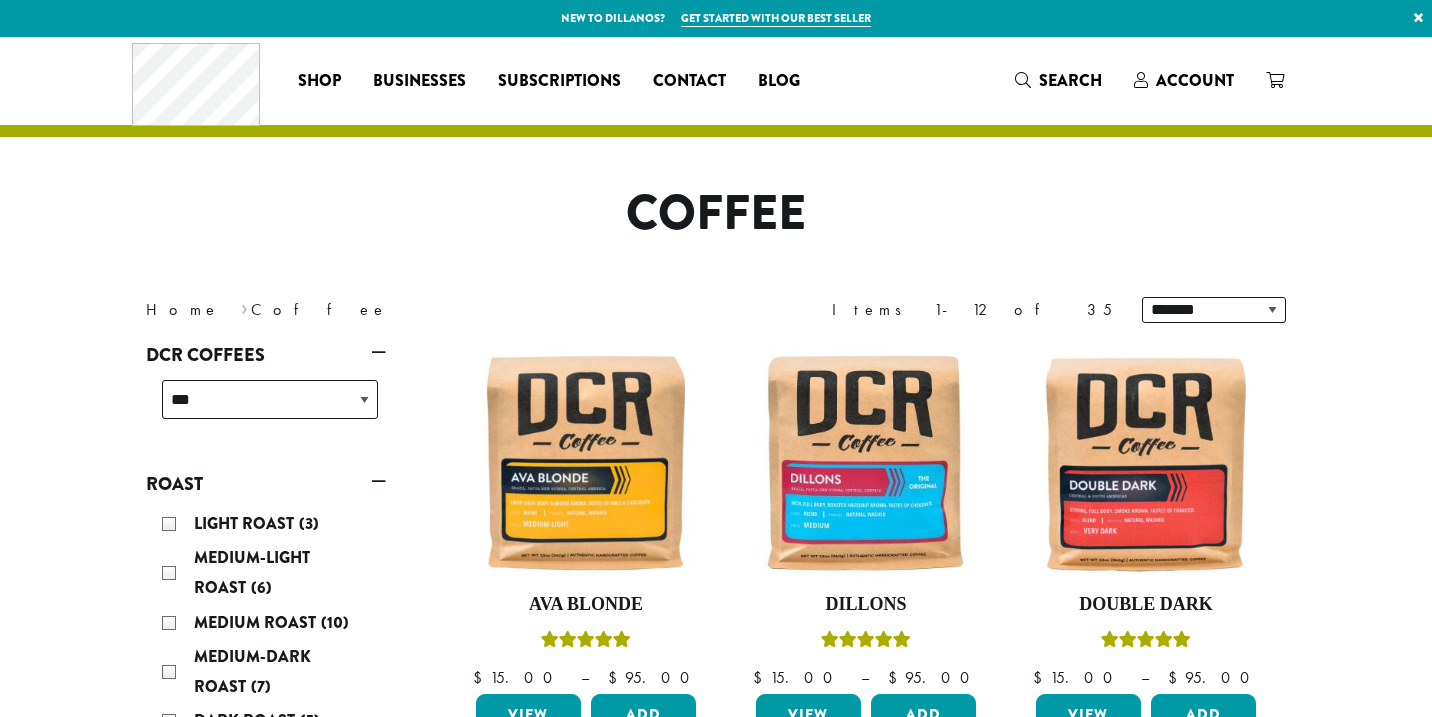scroll, scrollTop: 0, scrollLeft: 0, axis: both 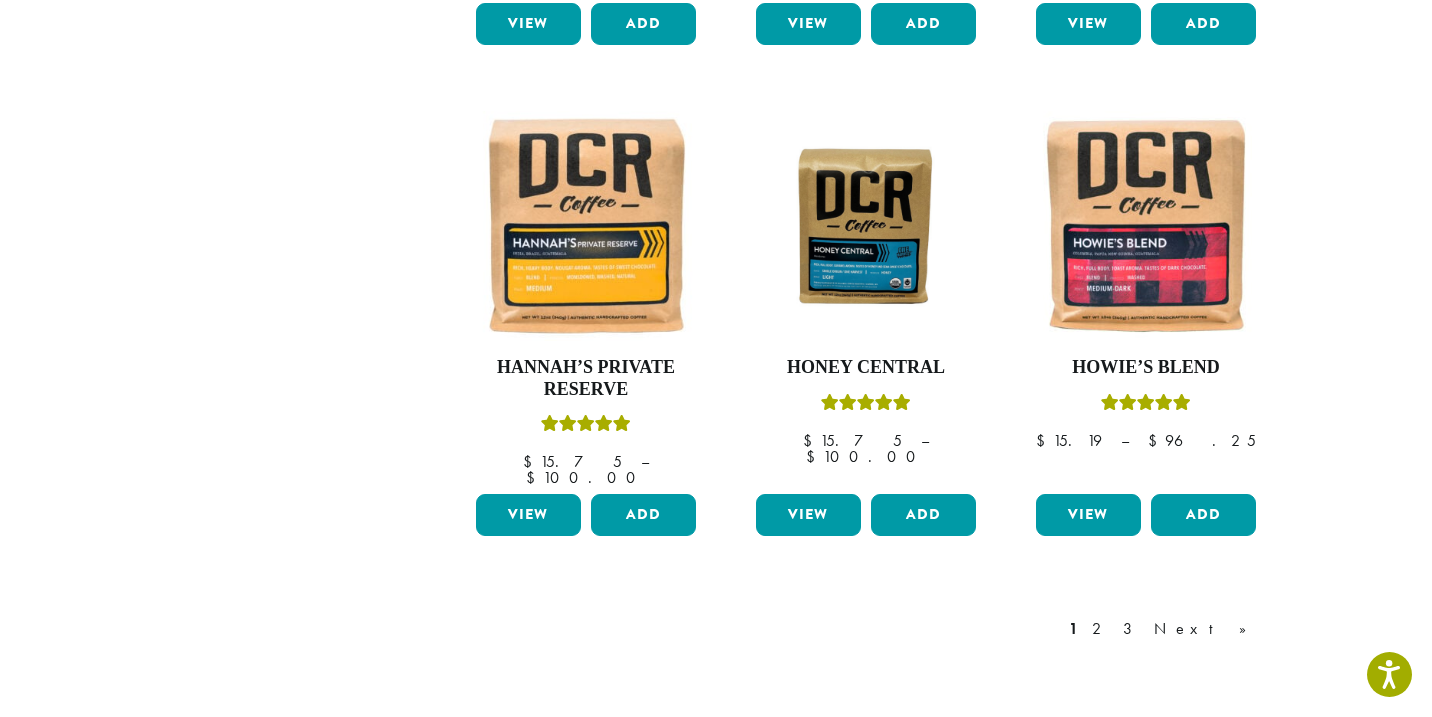 click on "2" at bounding box center (1100, 629) 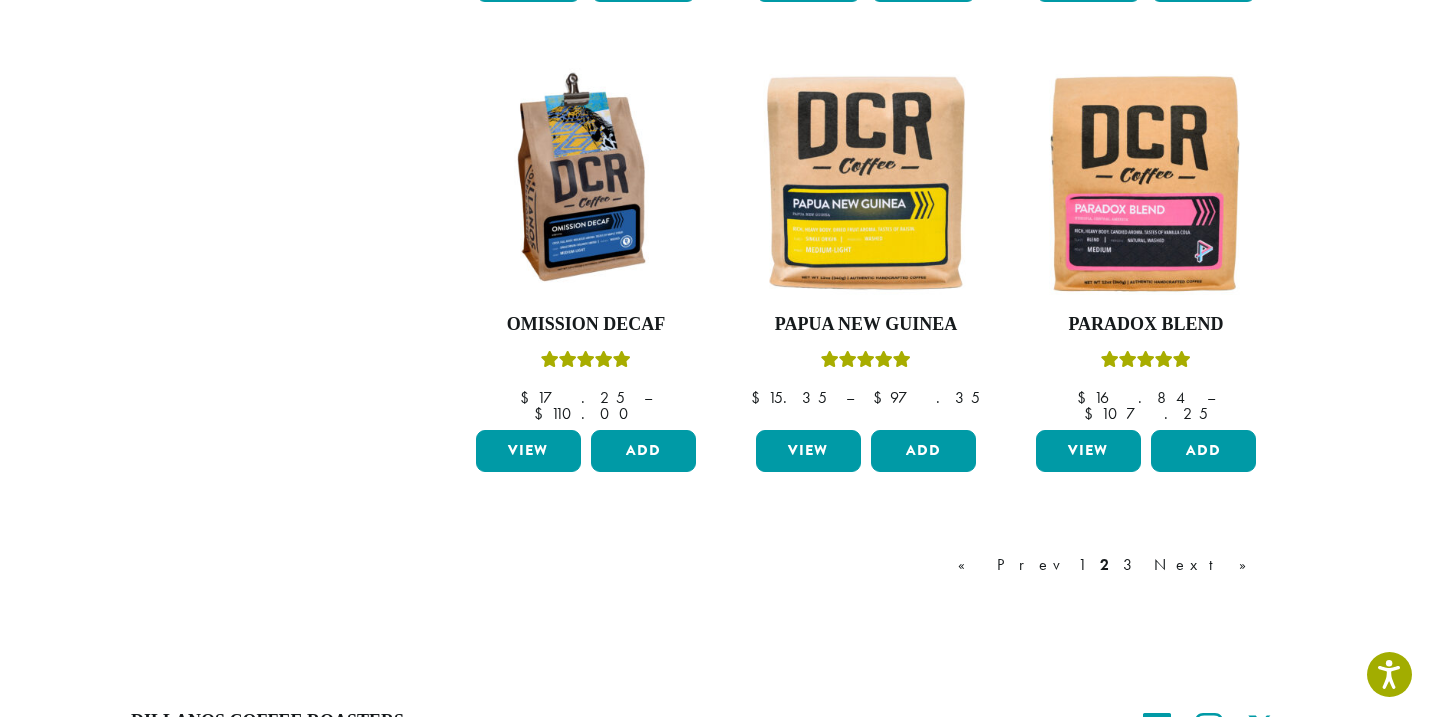scroll, scrollTop: 1690, scrollLeft: 0, axis: vertical 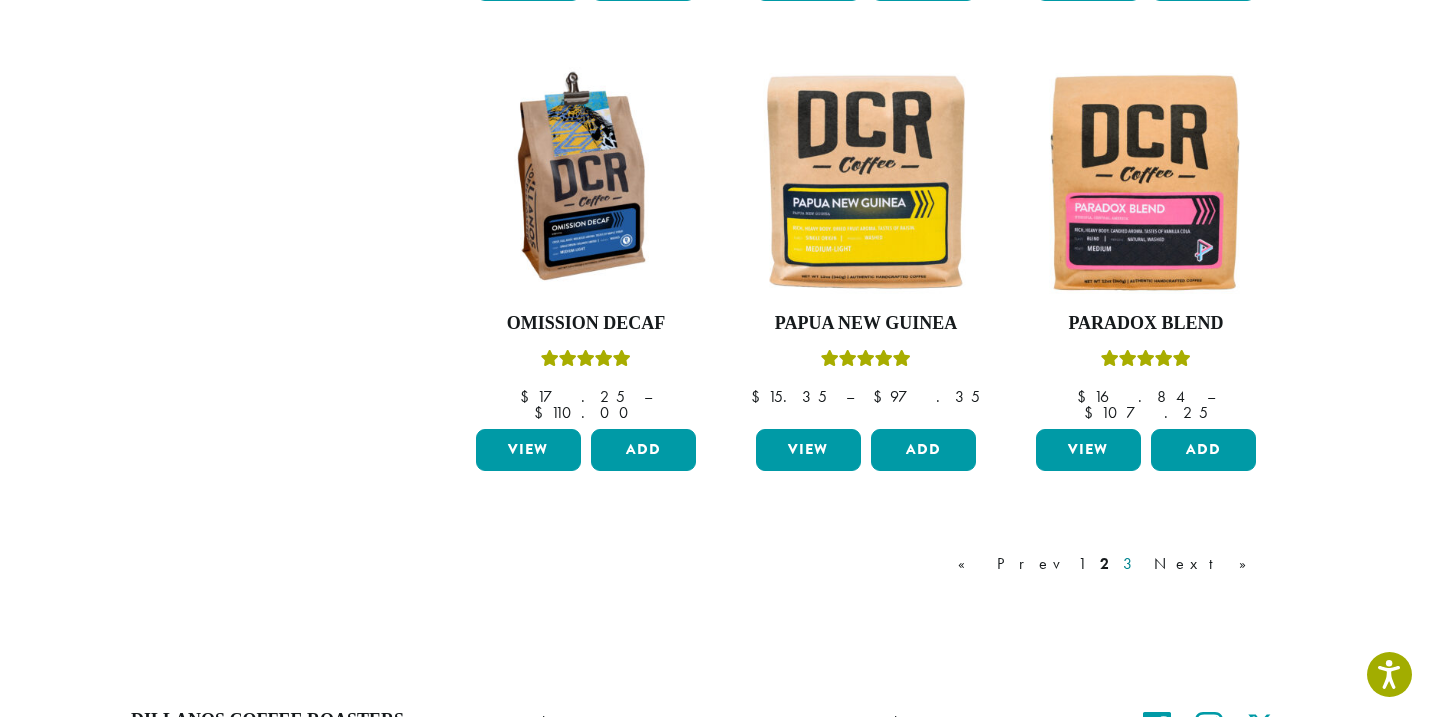 click on "3" at bounding box center (1131, 564) 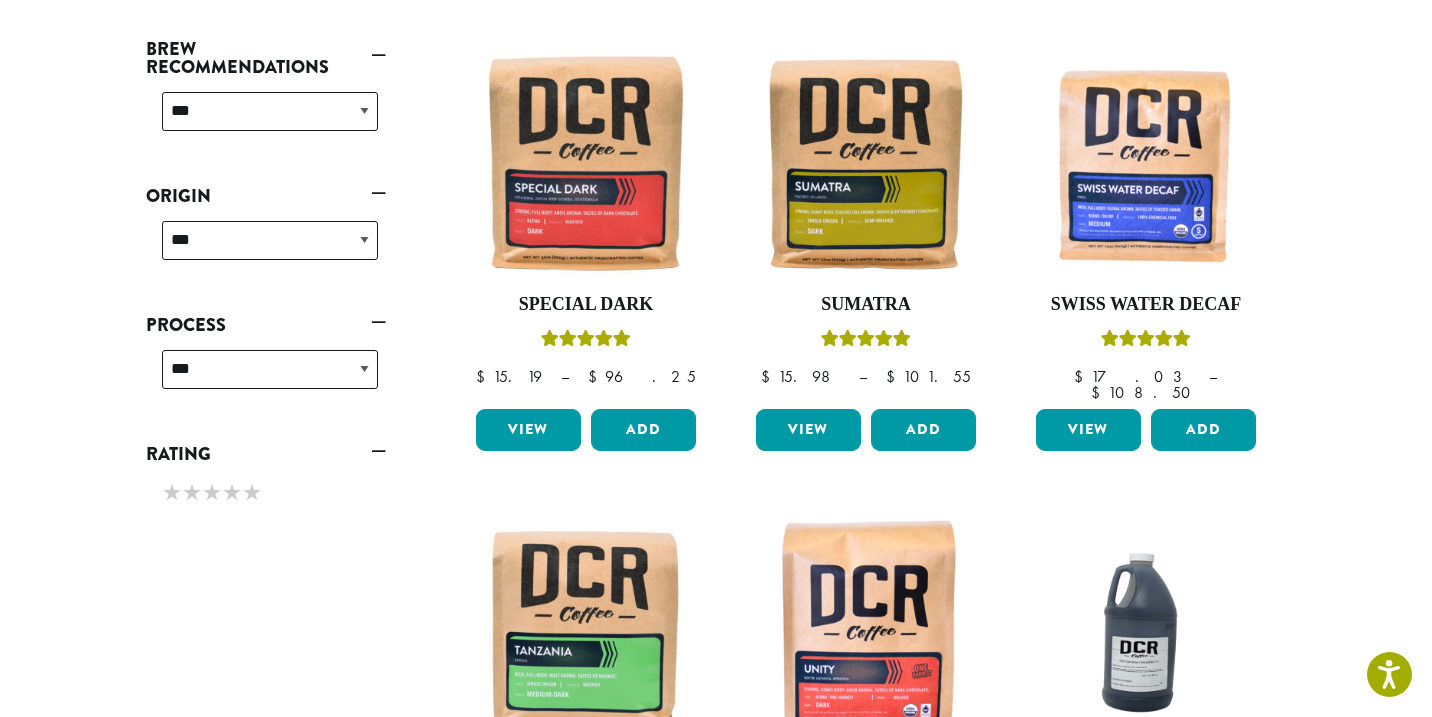 scroll, scrollTop: 0, scrollLeft: 0, axis: both 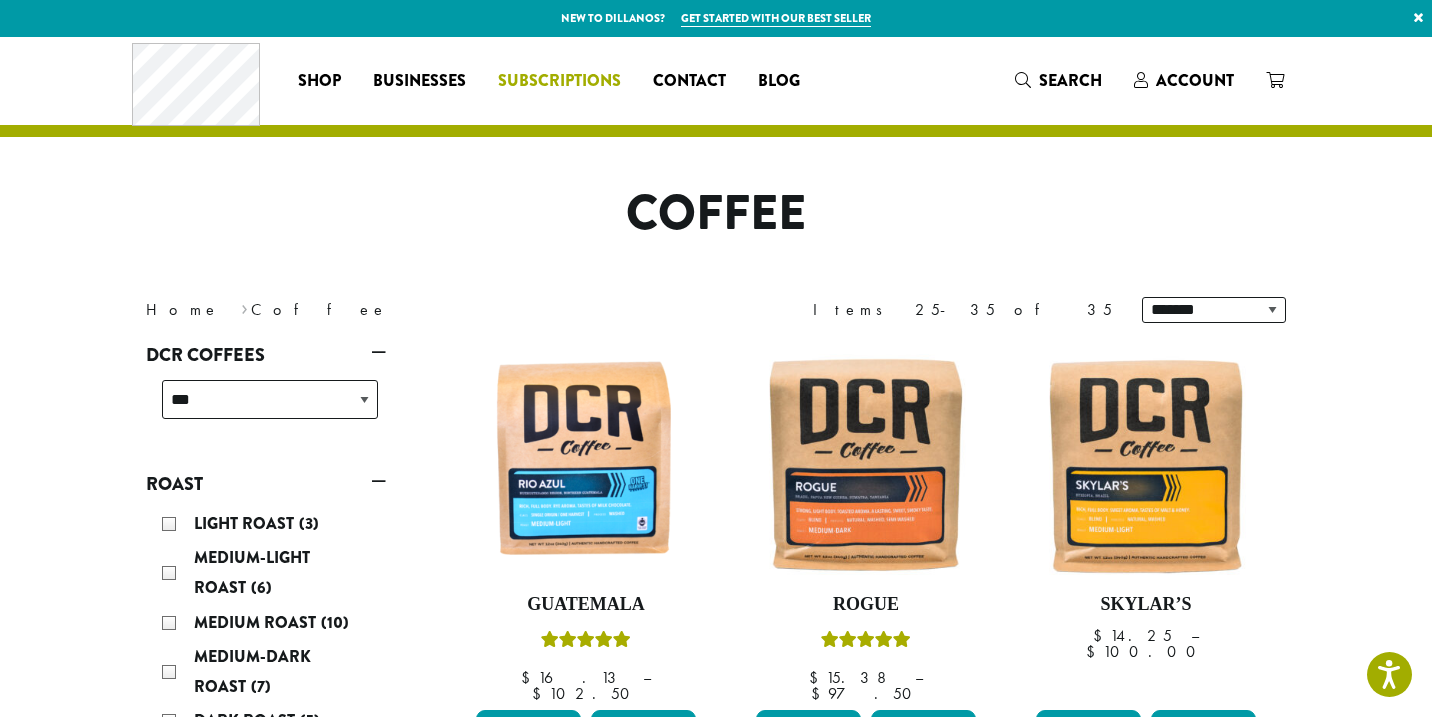 click on "Subscriptions" at bounding box center (559, 81) 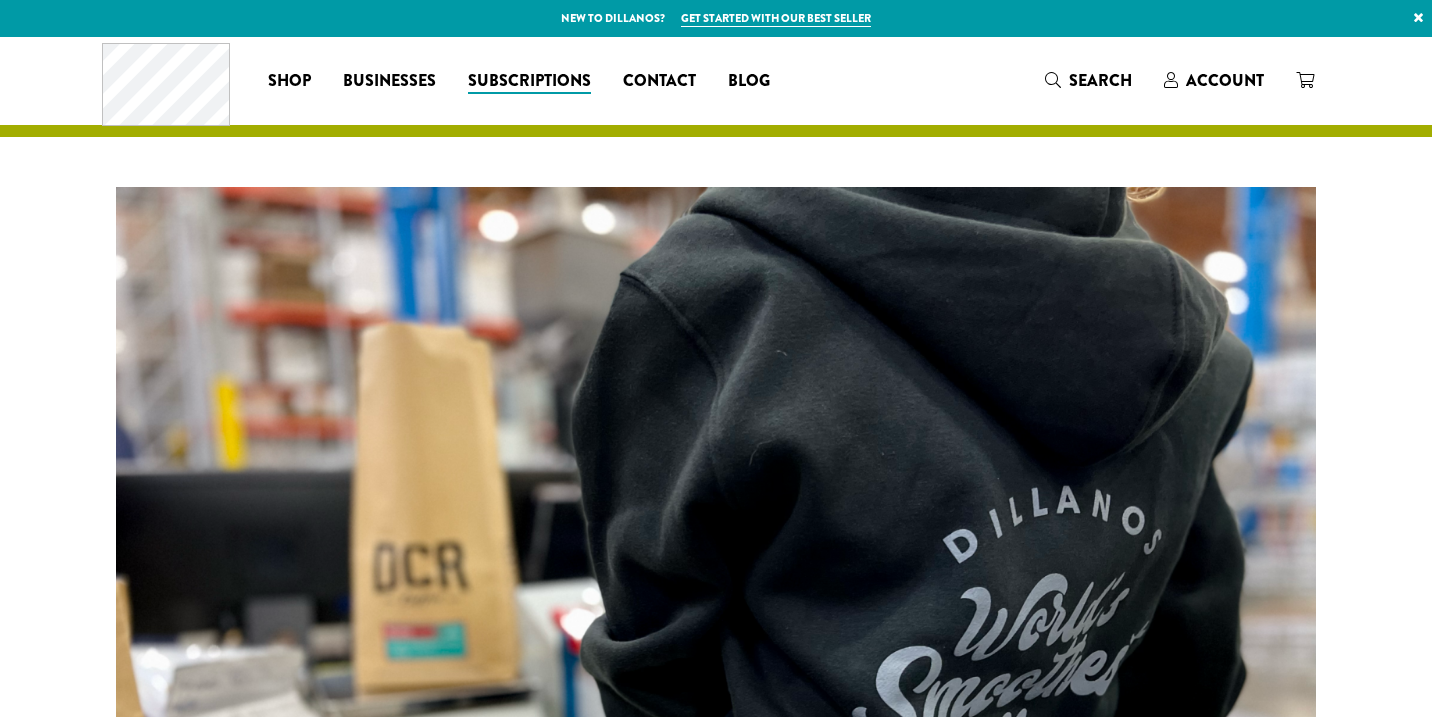 scroll, scrollTop: 0, scrollLeft: 0, axis: both 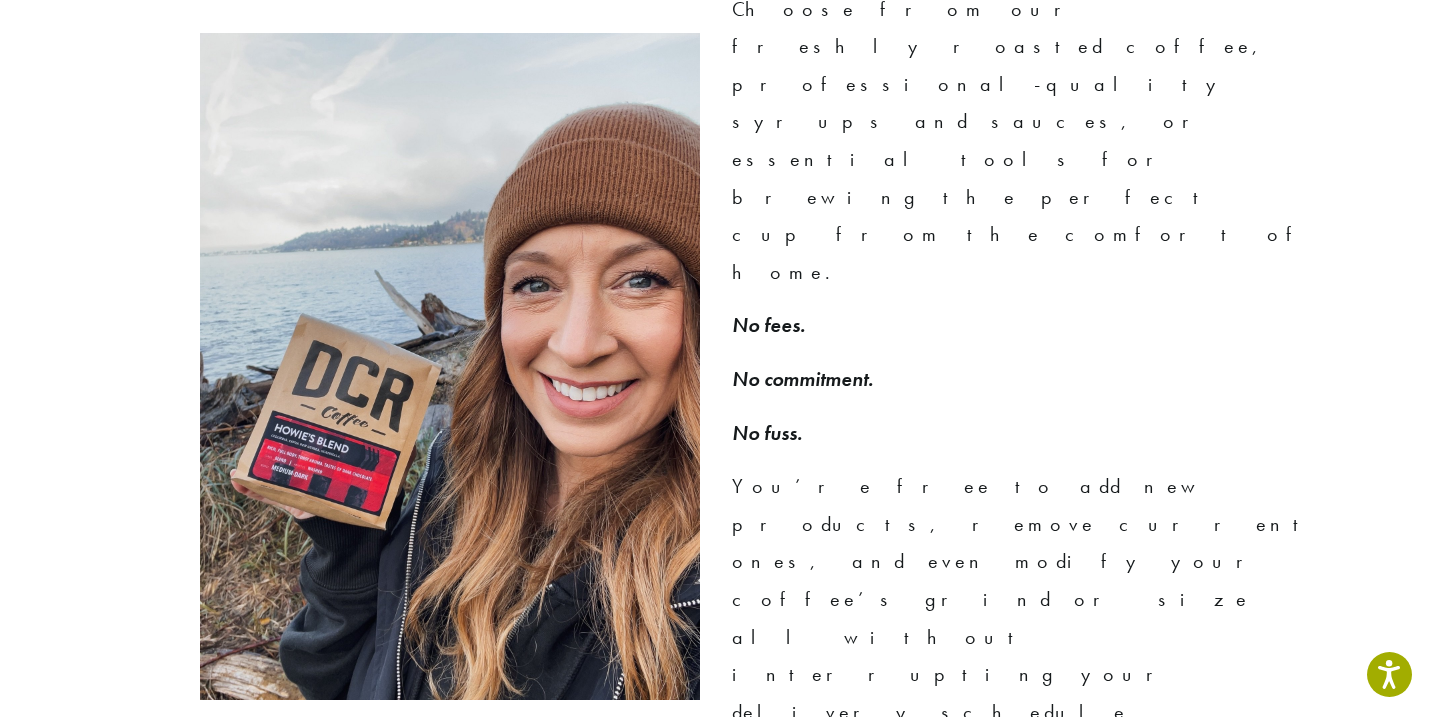click on "View Coffees" at bounding box center [876, 809] 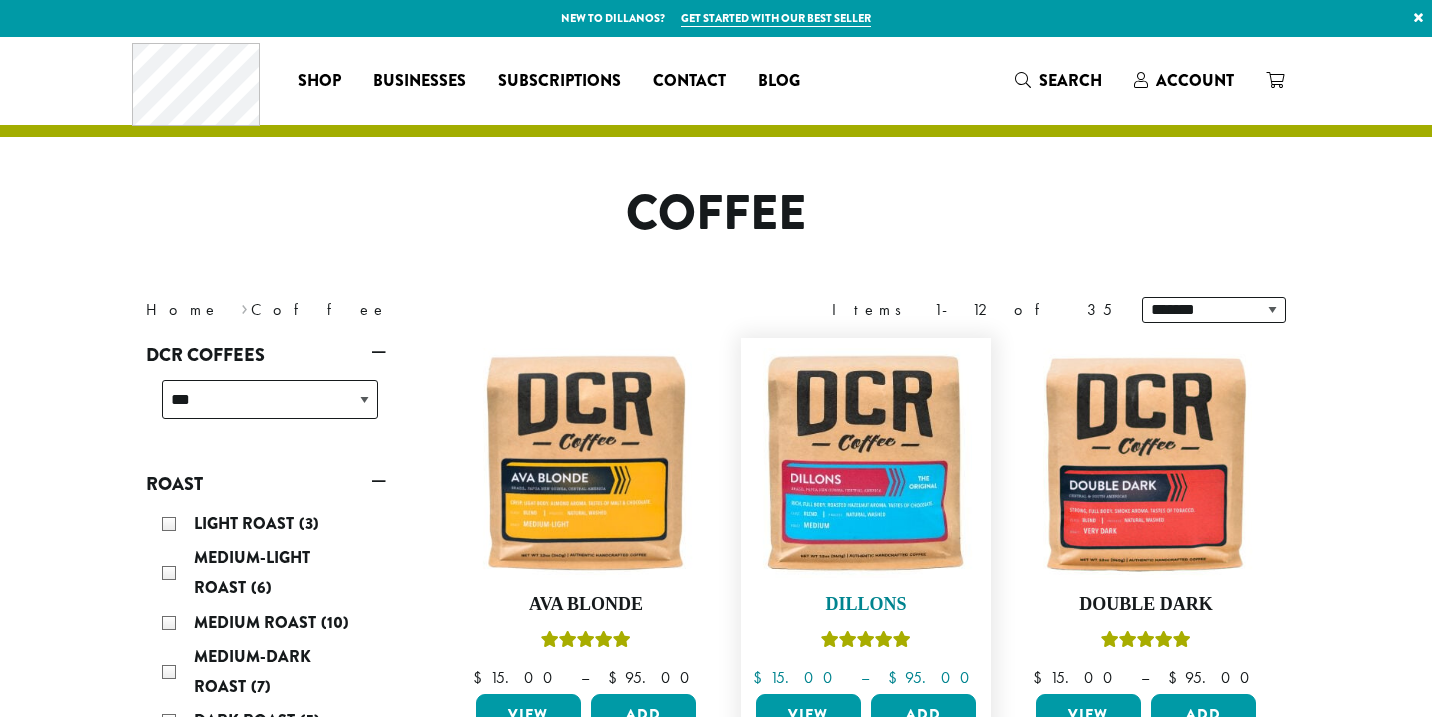 scroll, scrollTop: 0, scrollLeft: 0, axis: both 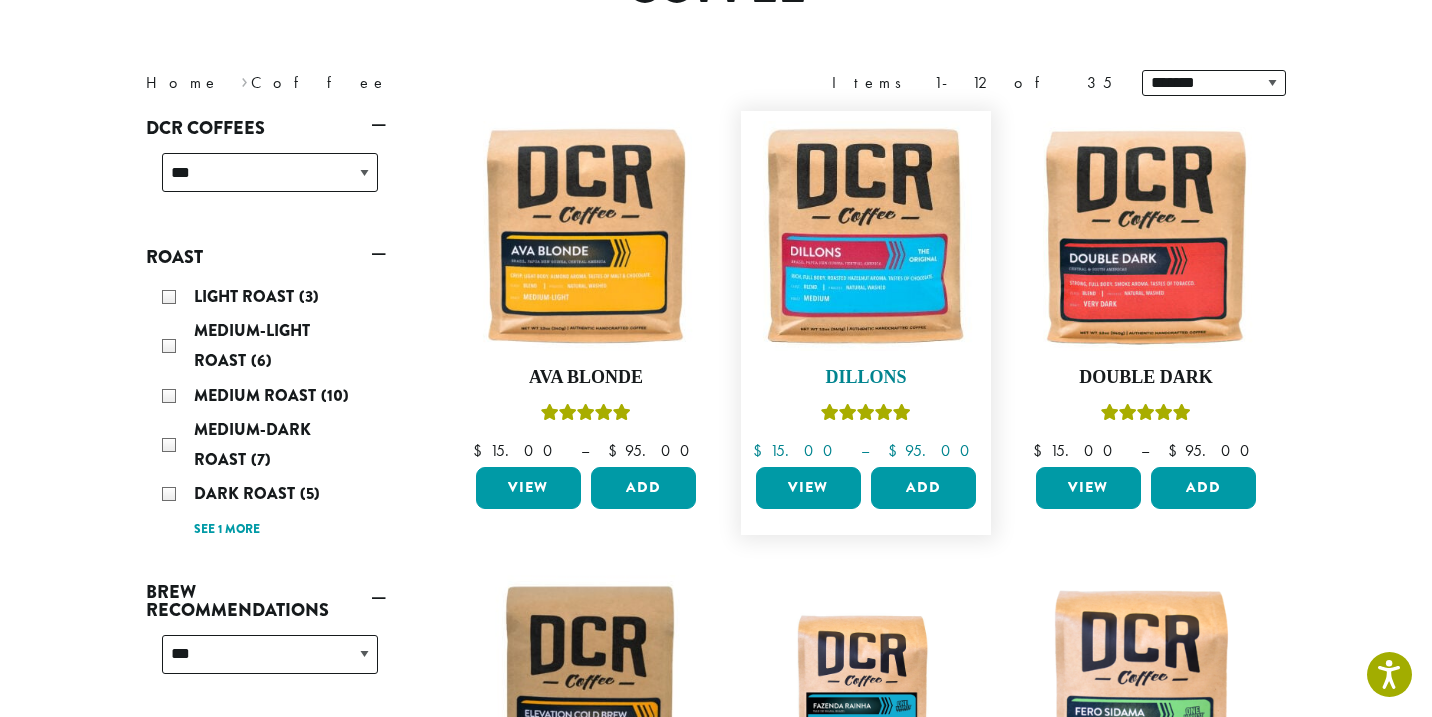 click at bounding box center [866, 236] 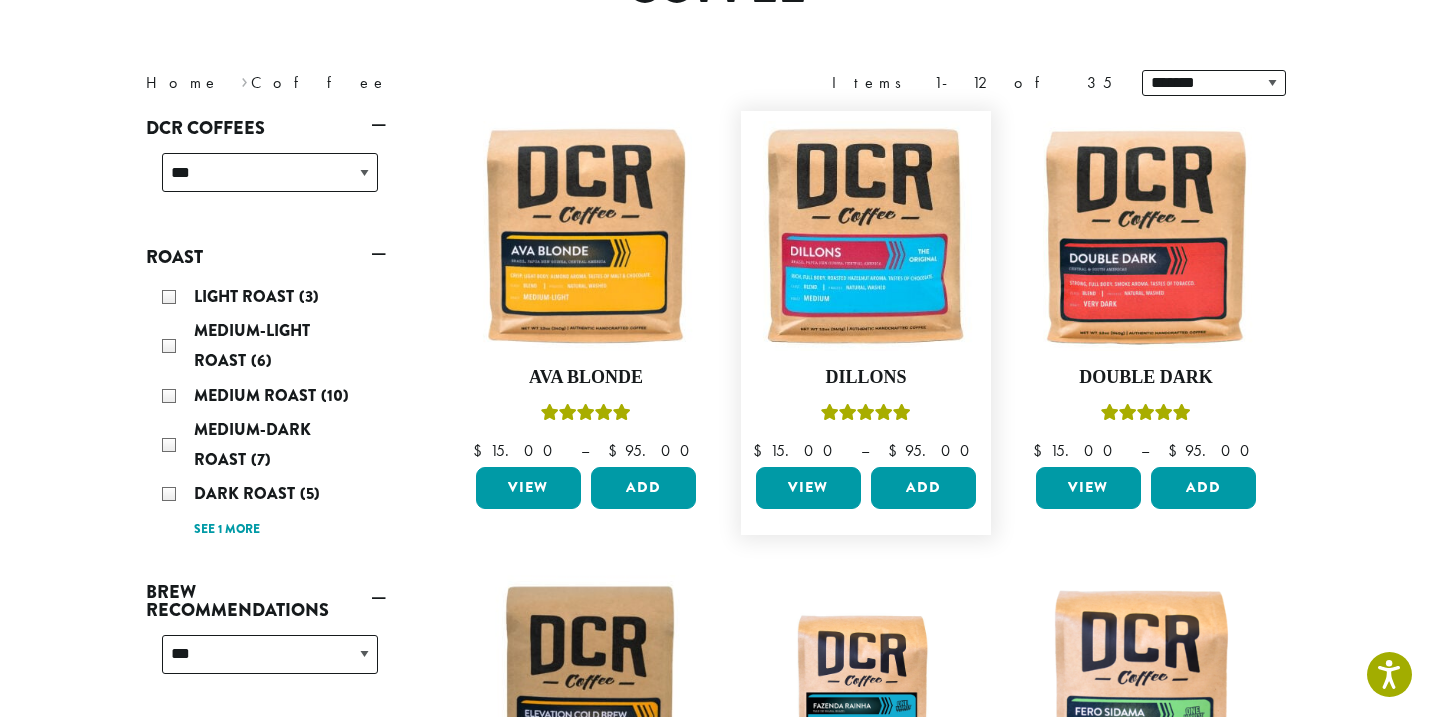 click on "View" at bounding box center (808, 488) 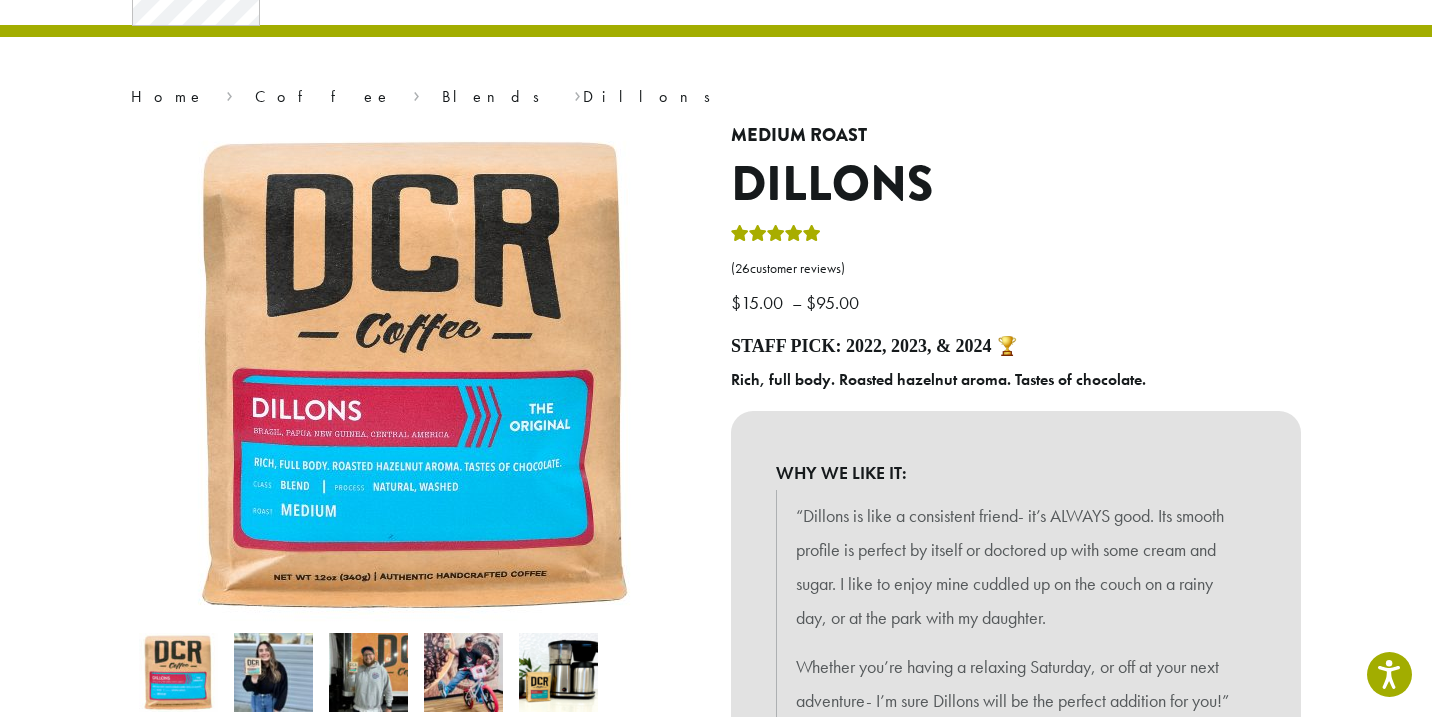 scroll, scrollTop: 116, scrollLeft: 0, axis: vertical 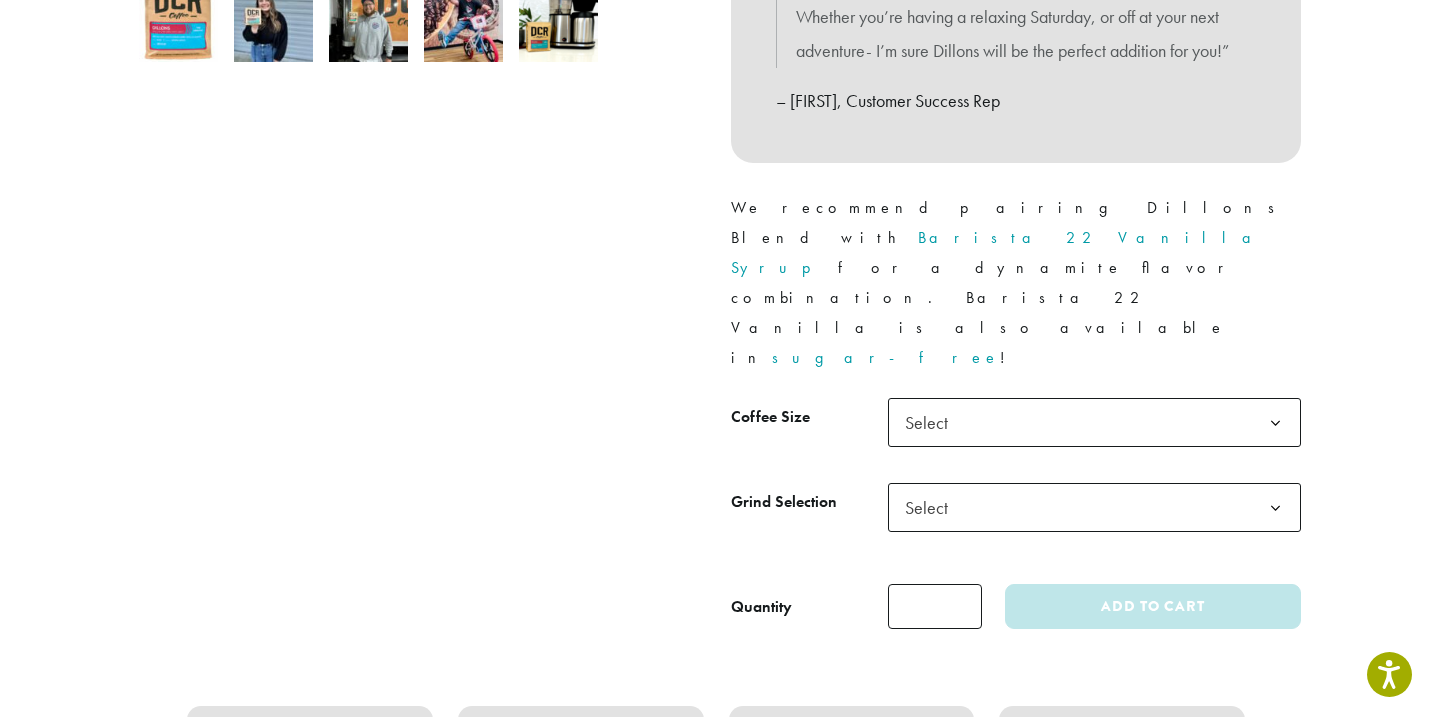 click on "Medium Roast Dillons
( 26  customer reviews)
$ 15.00   –   $ 95.00 Price range: $15.00 through $95.00
Staff Pick: 2022, 2023, & 2024  🏆
Rich, full body. Roasted hazelnut aroma. Tastes of chocolate.
WHY WE LIKE IT:
“Dillons is like a consistent friend- it’s ALWAYS good. Its smooth profile is perfect by itself or doctored up with some cream and sugar. I like to enjoy mine cuddled up on the couch on a rainy day, or at the park with my daughter.
Whether you’re having a relaxing Saturday, or off at your next adventure- I’m sure Dillons will be the perfect addition for you!”
– Nikki, Customer Success Rep
We recommend pairing Dillons Blend with  Barista 22 Vanilla Syrup  for a dynamite flavor combination. Barista 22 Vanilla is also available in  sugar-free !
Coffee Size
*" at bounding box center (1016, 60) 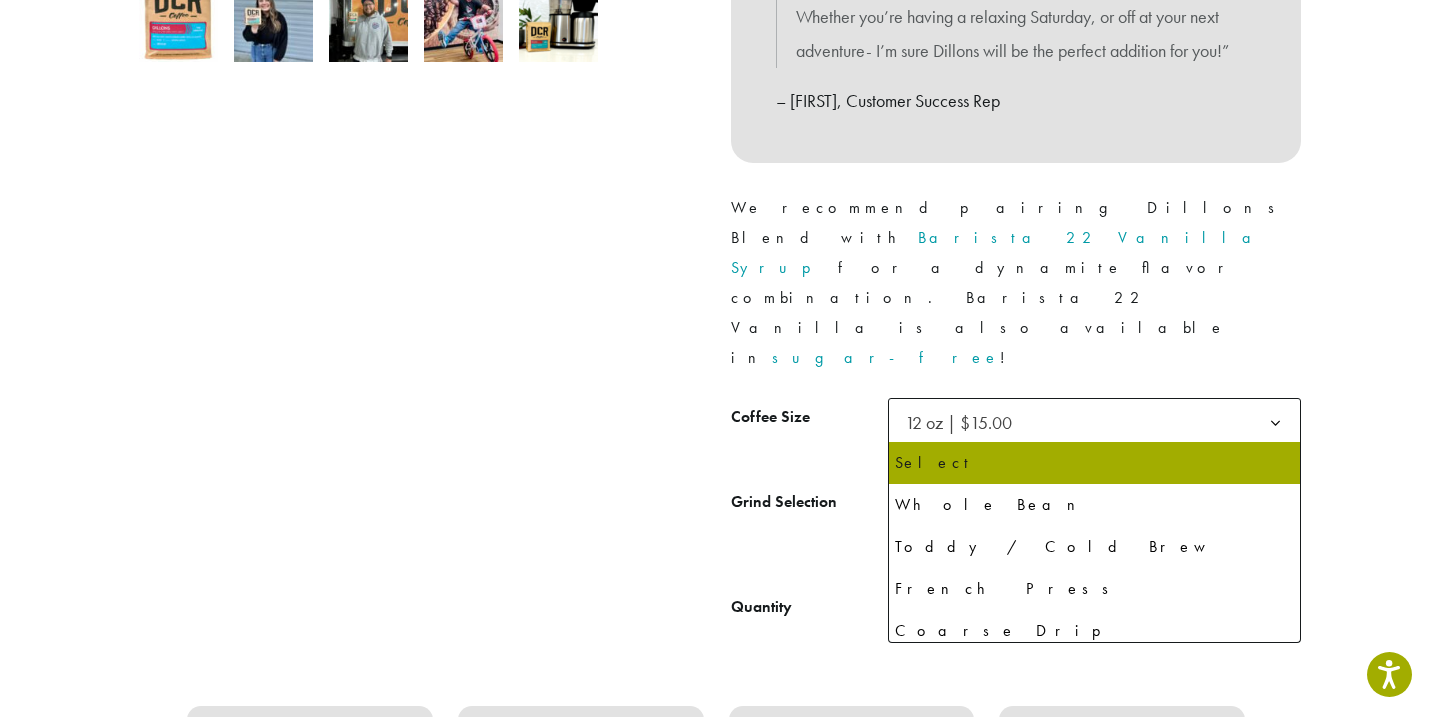 click on "Select" 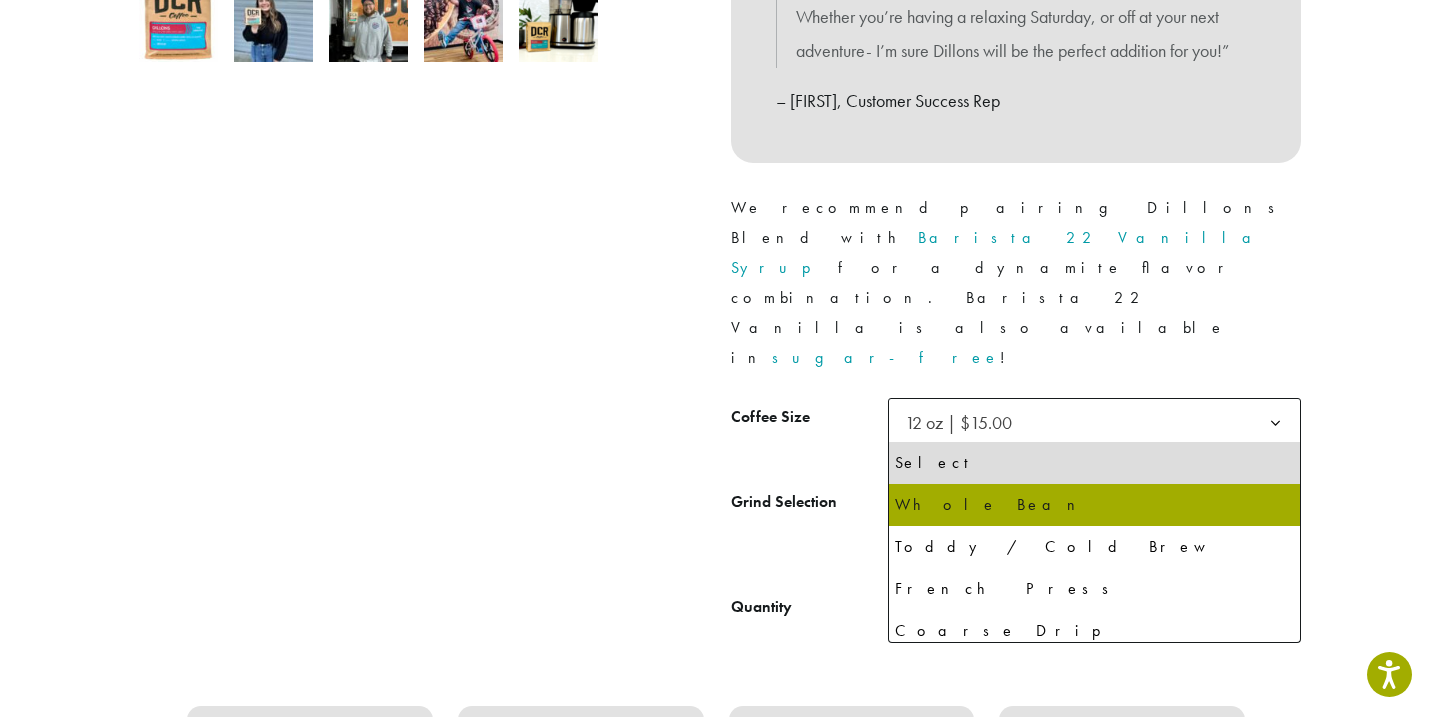 select on "*********" 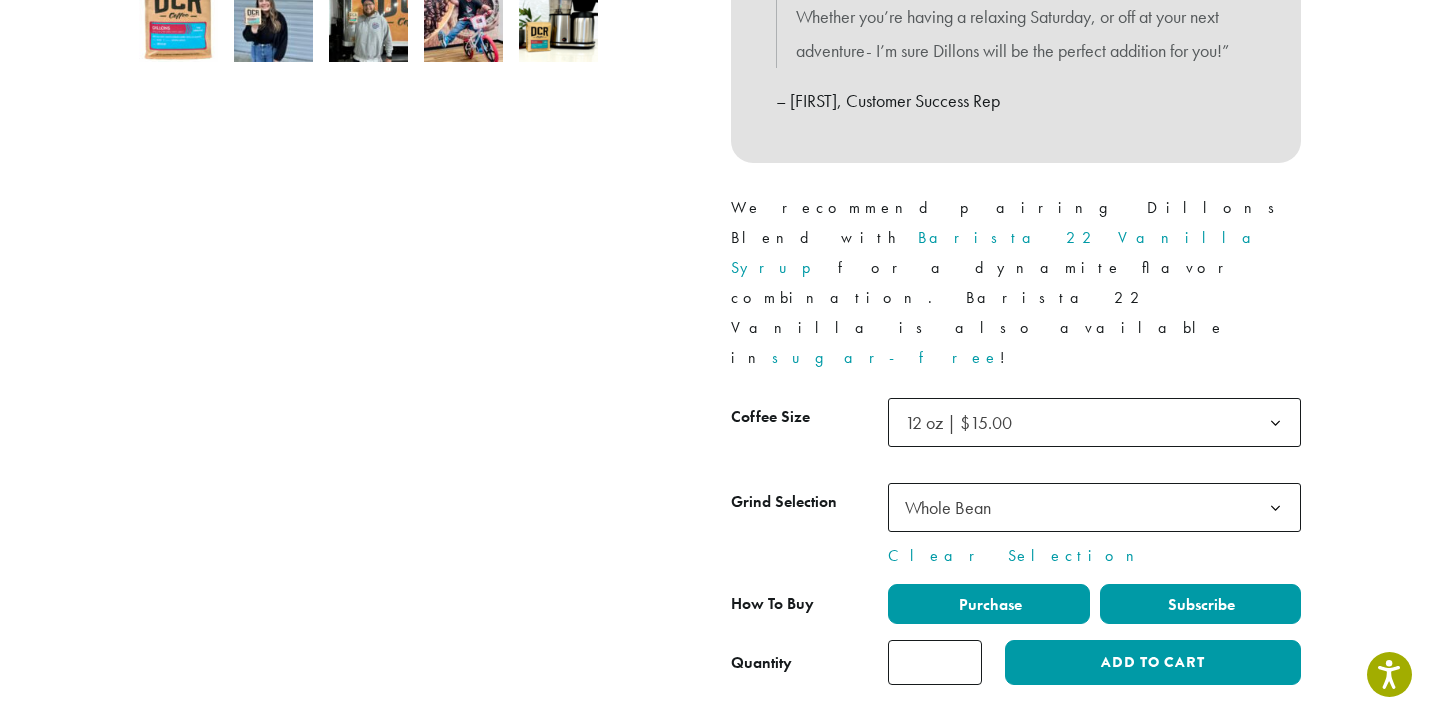 click on "Subscribe" 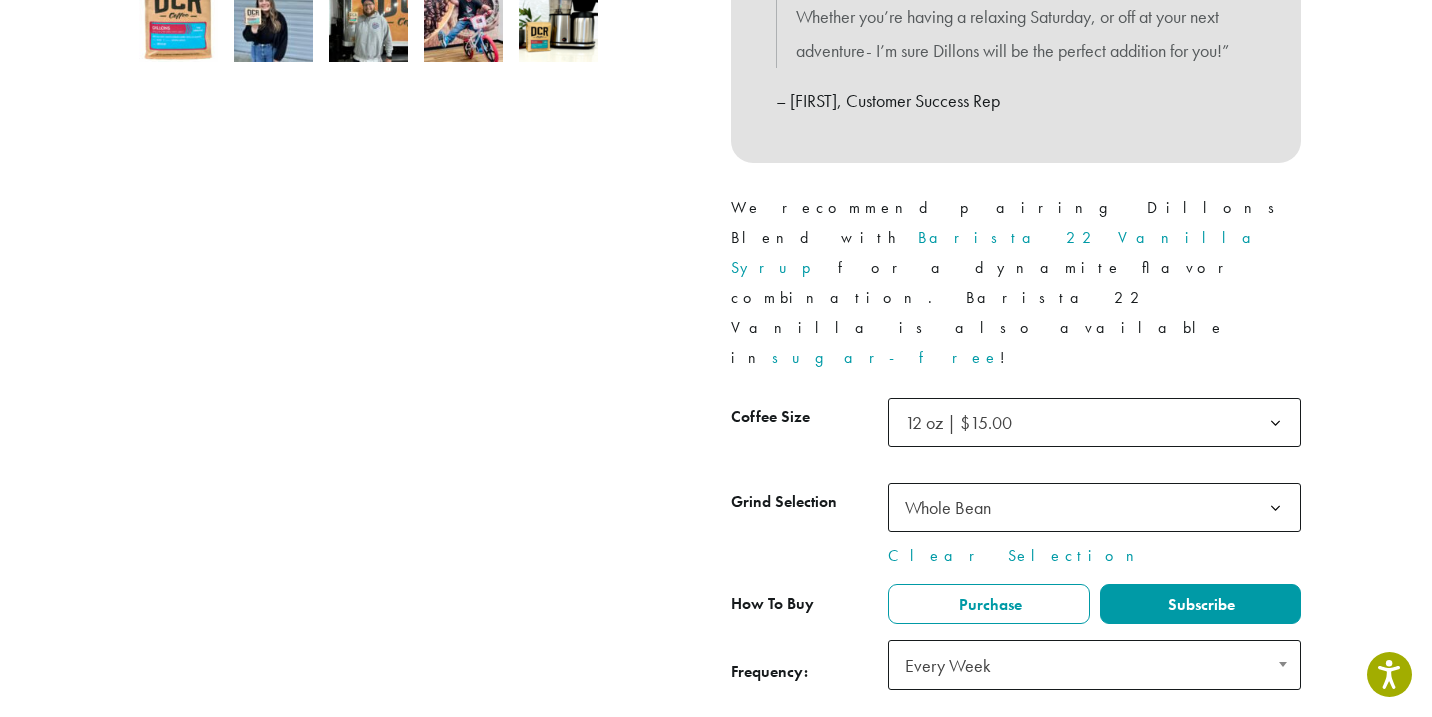 click on "Every Week" 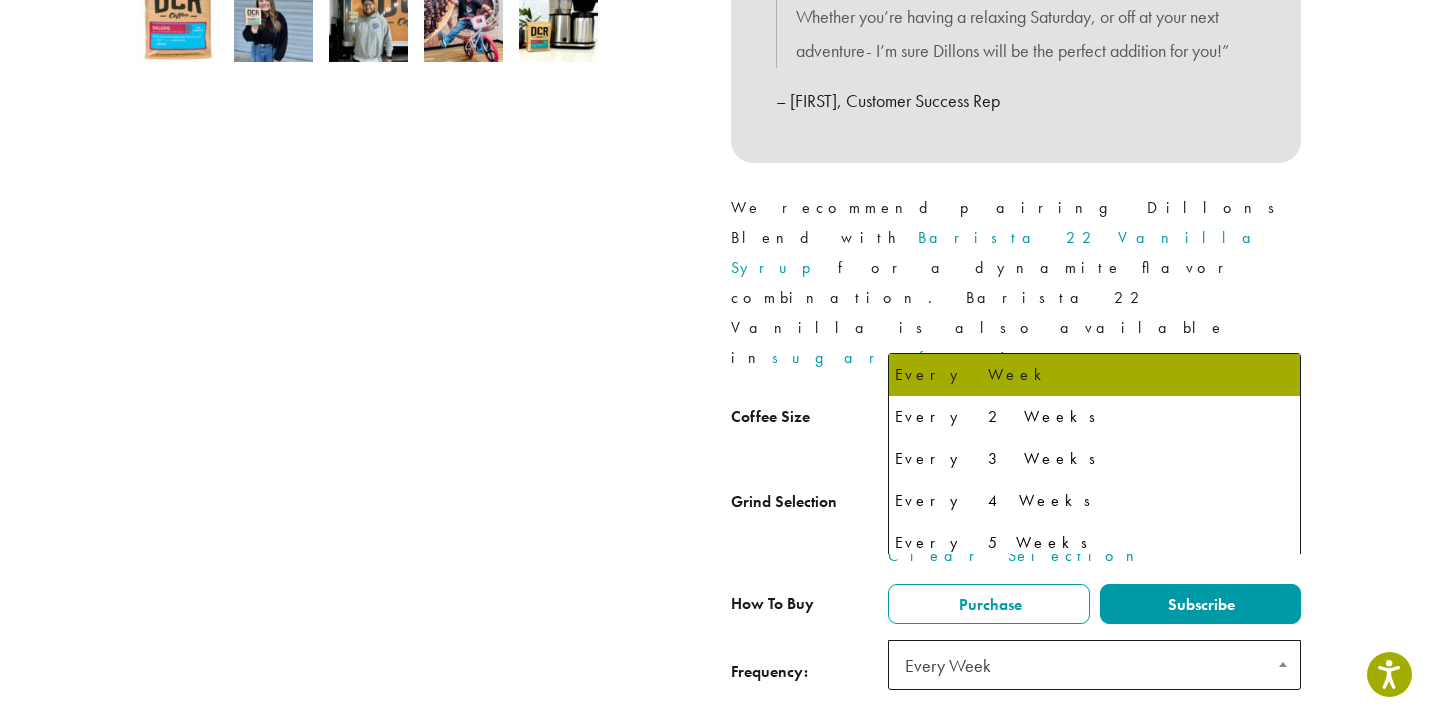 click on "Every Week" 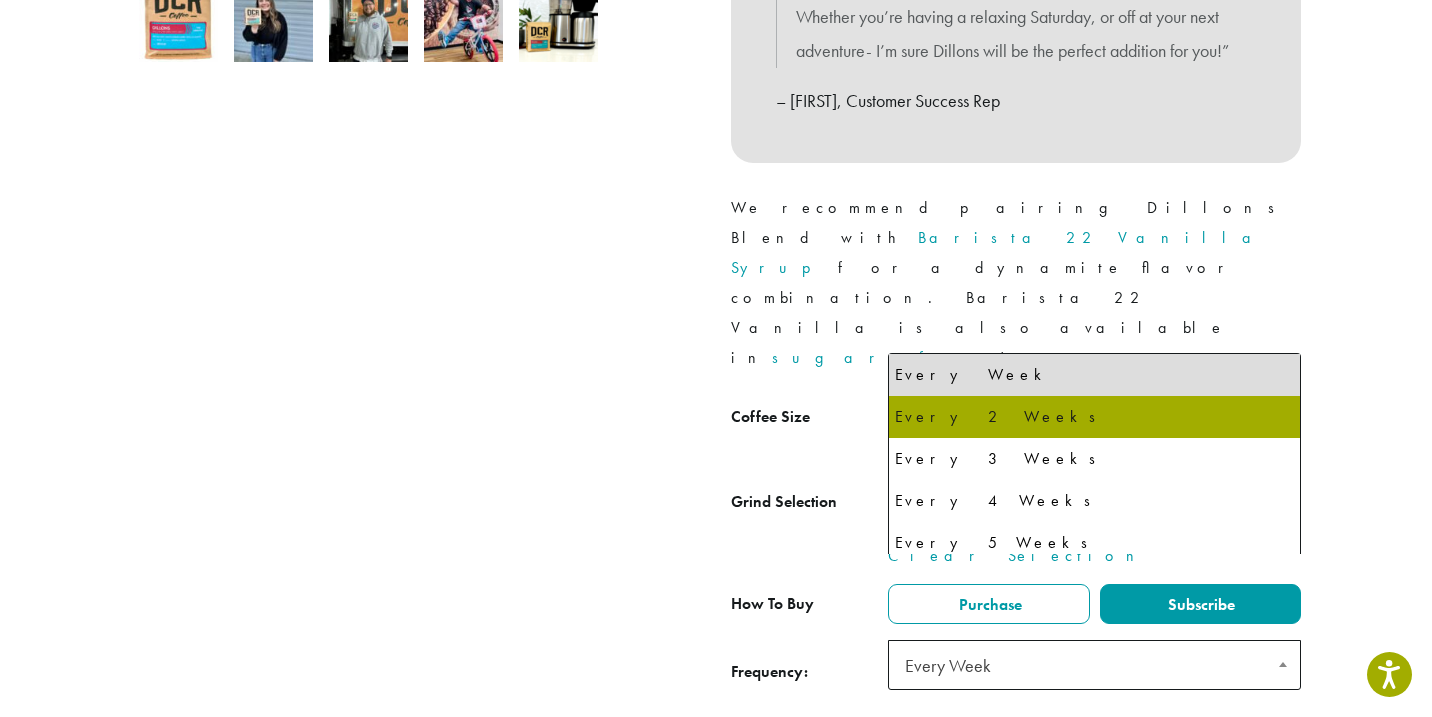 select on "******" 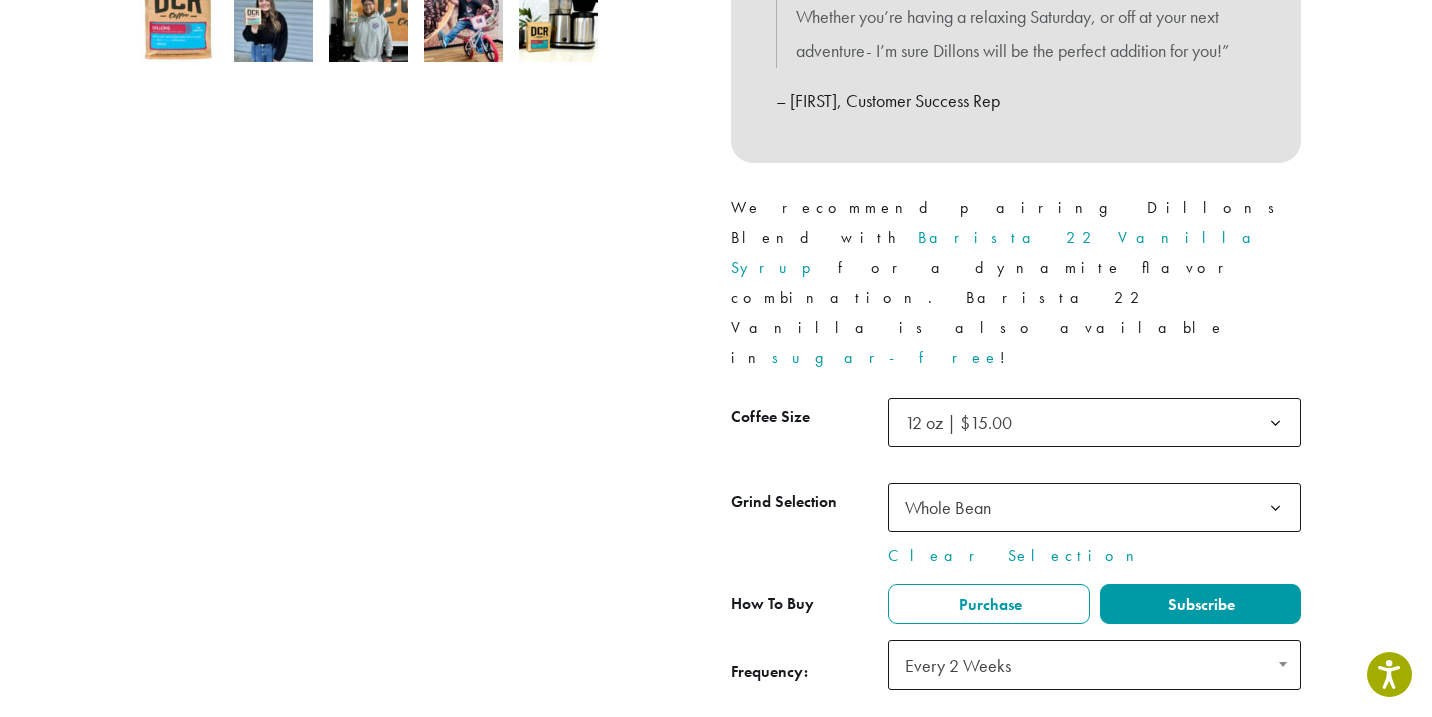 click on "Subscribe" 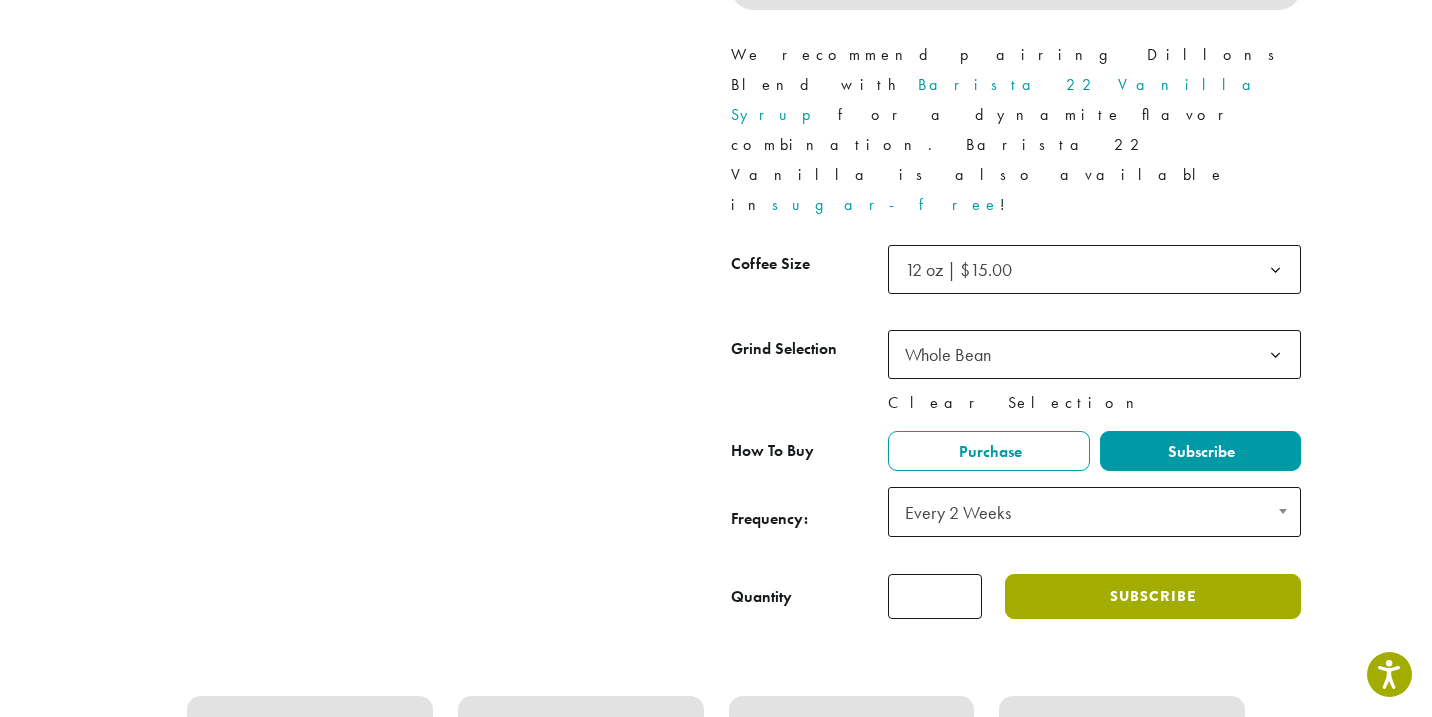 scroll, scrollTop: 909, scrollLeft: 0, axis: vertical 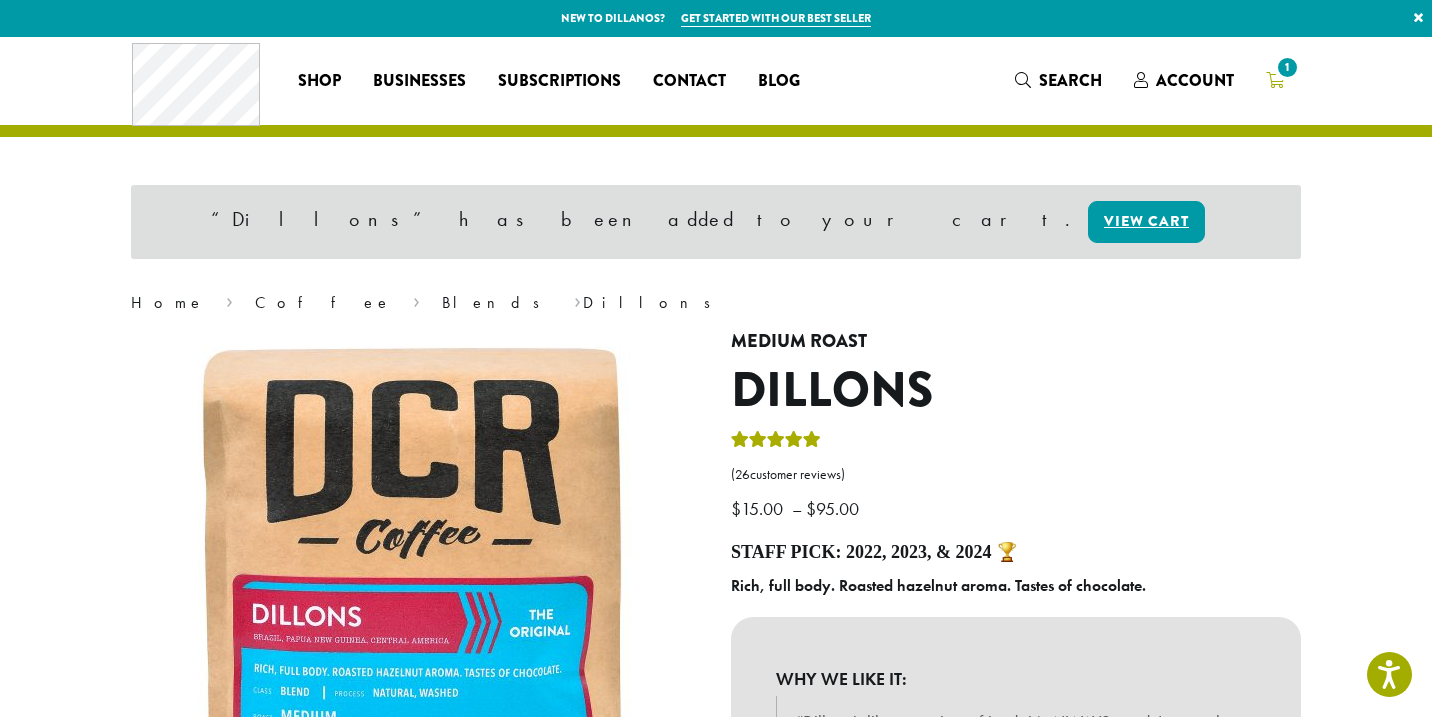 click on "1" at bounding box center (1275, 80) 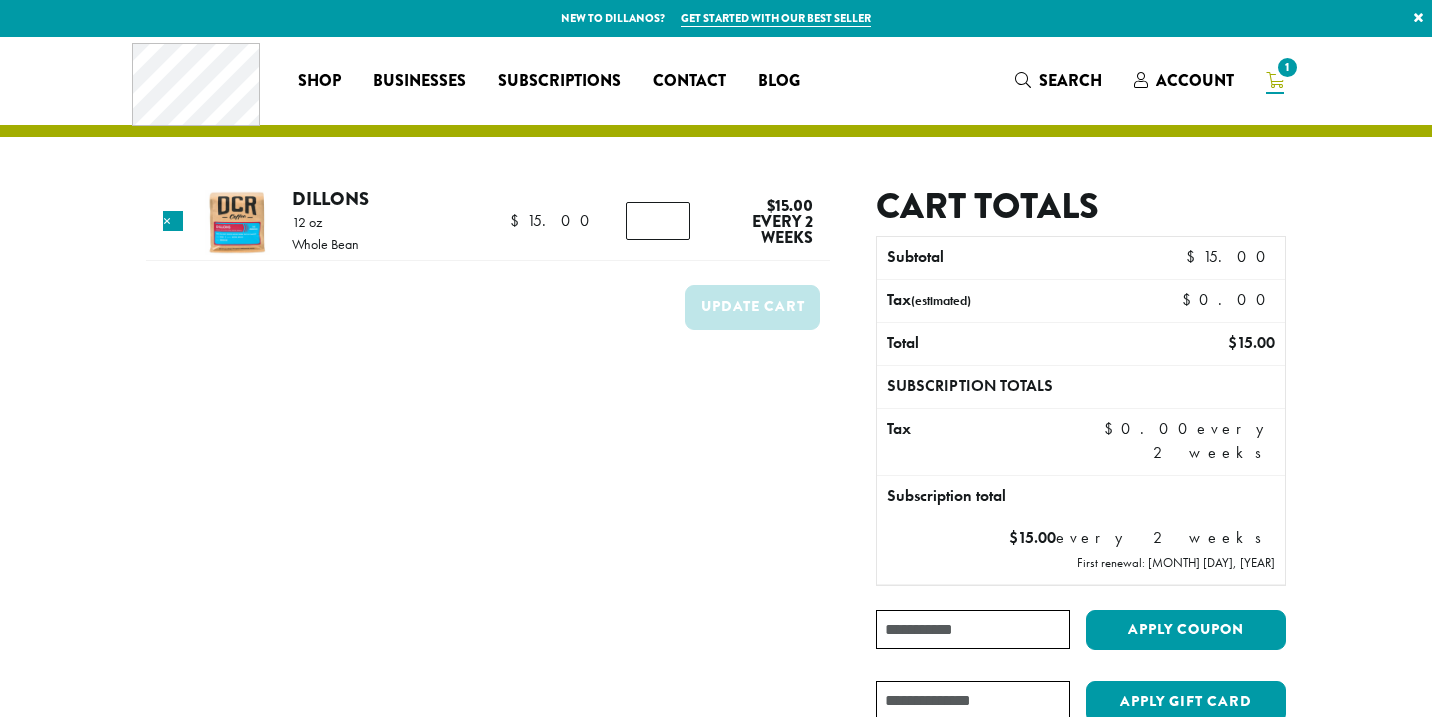 scroll, scrollTop: 0, scrollLeft: 0, axis: both 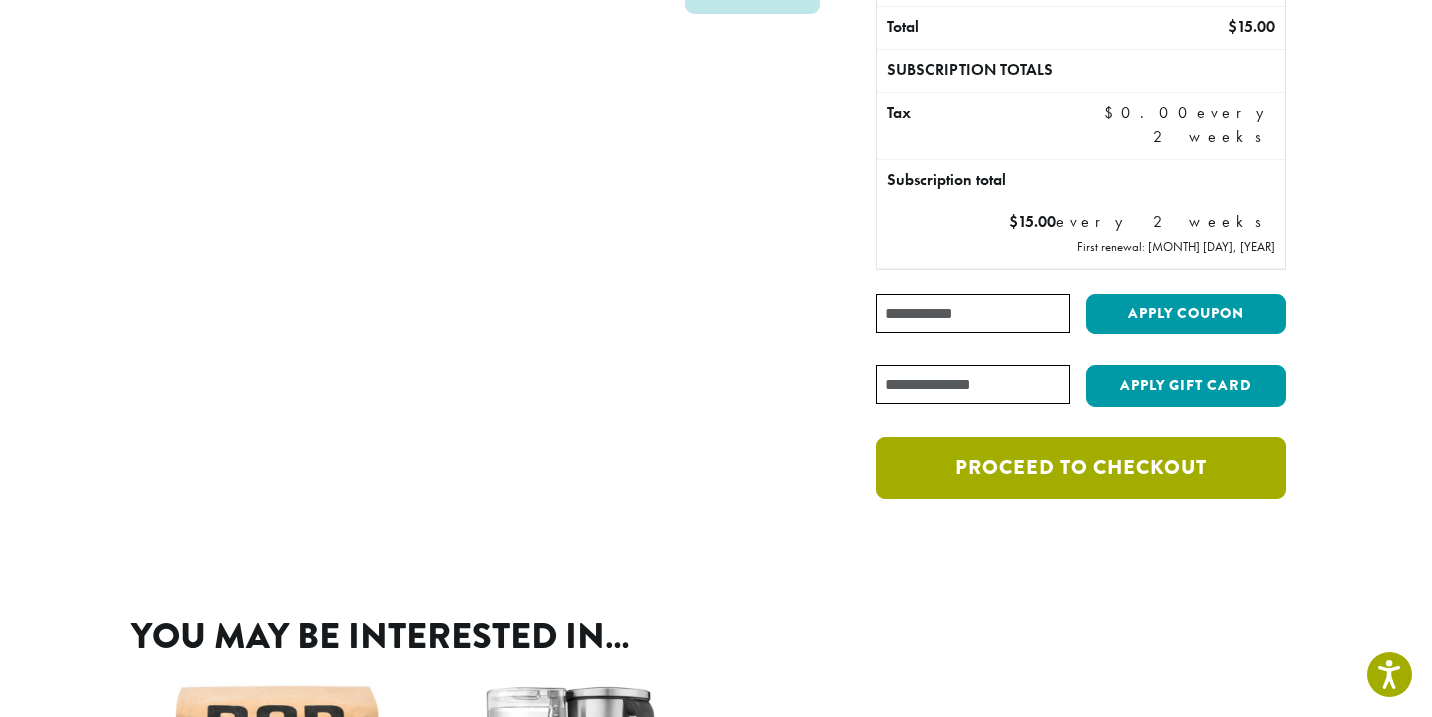 click on "Proceed to checkout" at bounding box center [1081, 468] 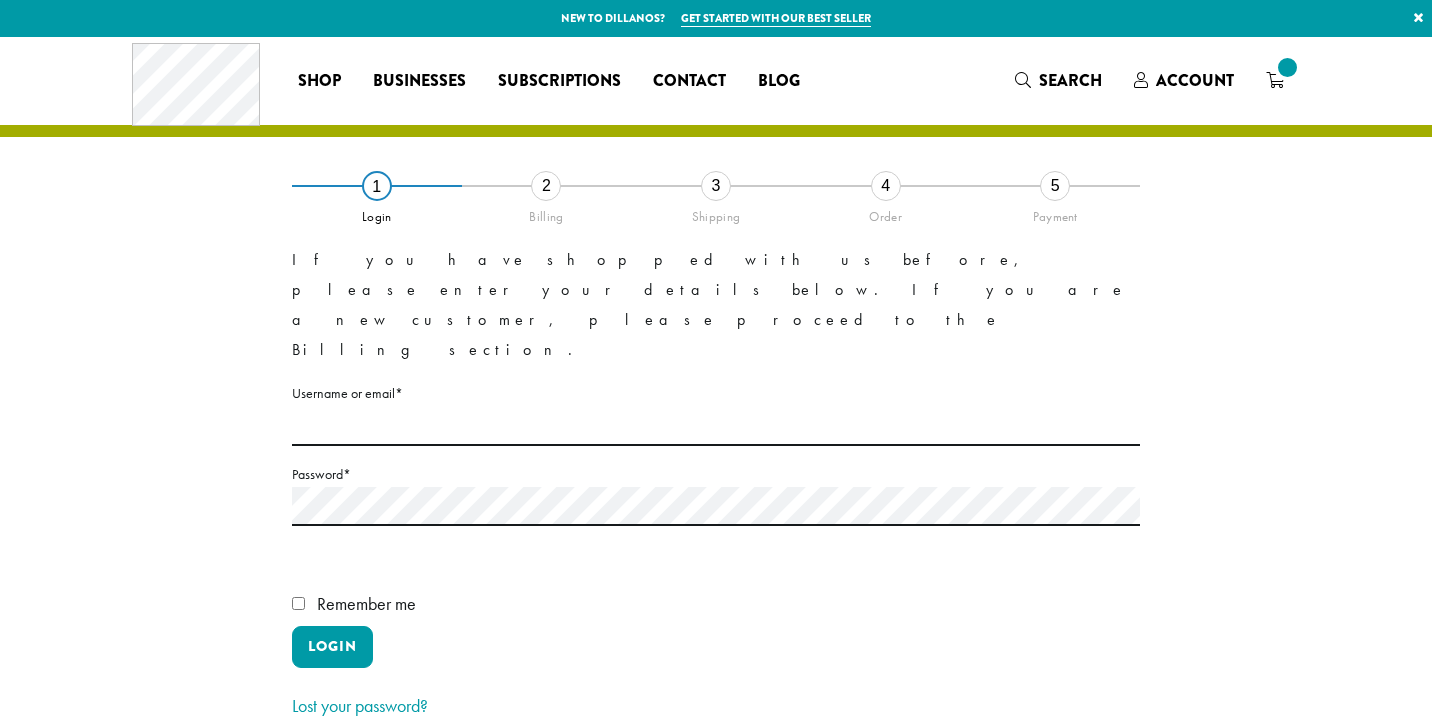 scroll, scrollTop: 0, scrollLeft: 0, axis: both 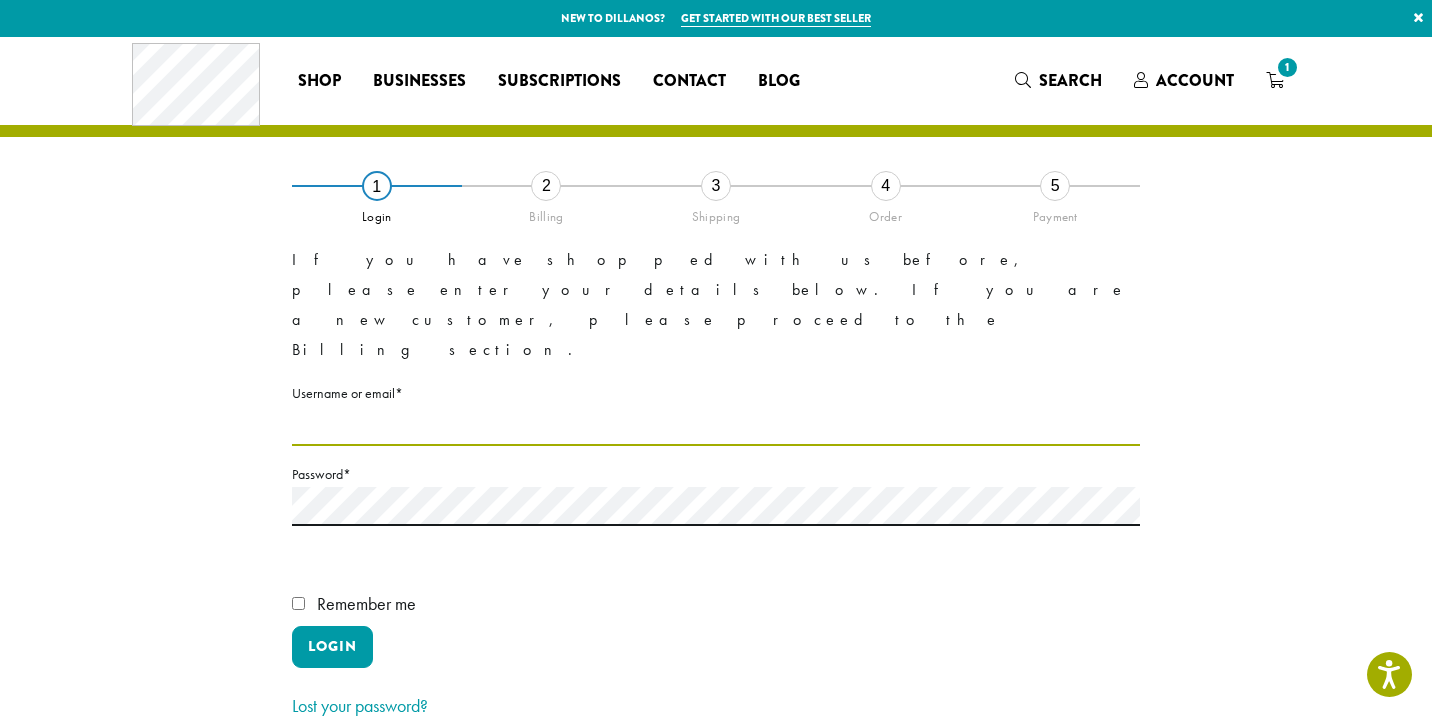 click on "Username or email  * Required" at bounding box center [716, 426] 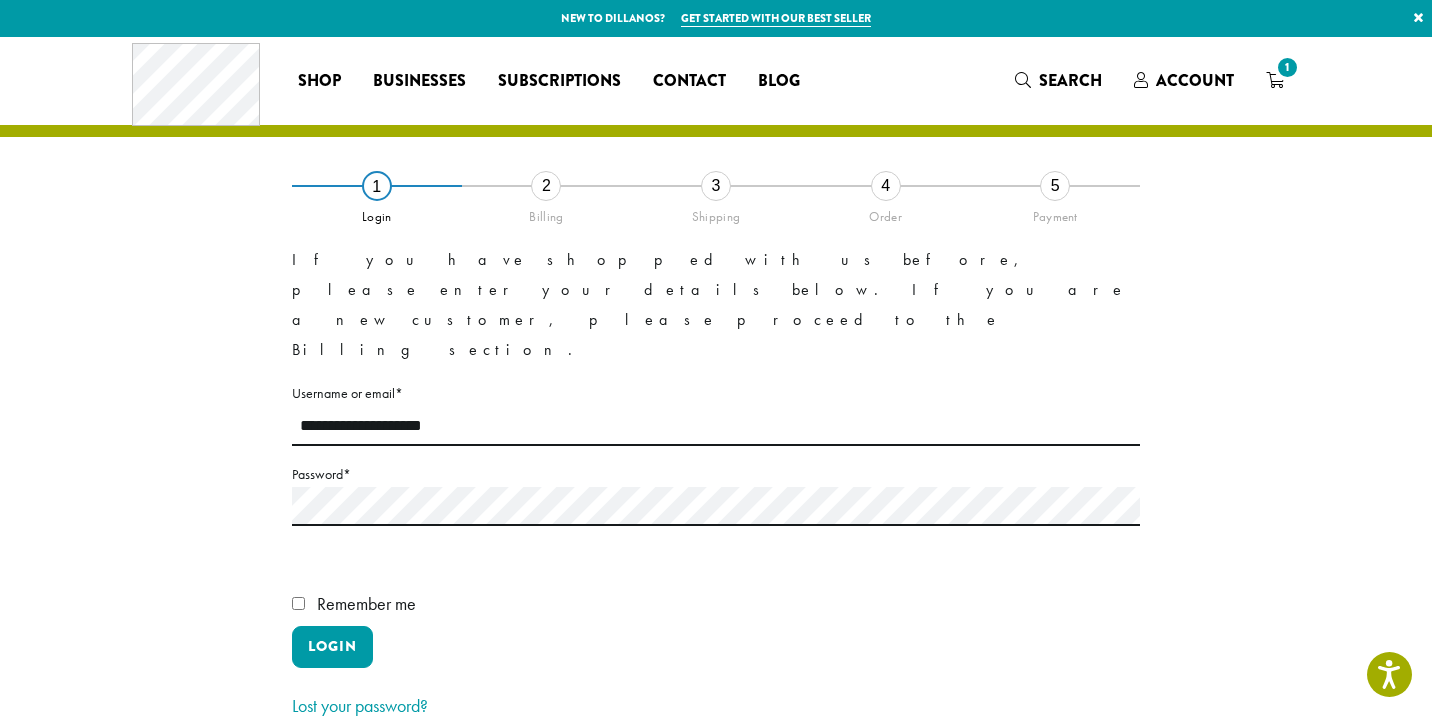 click on "Password  * Required" at bounding box center (716, 474) 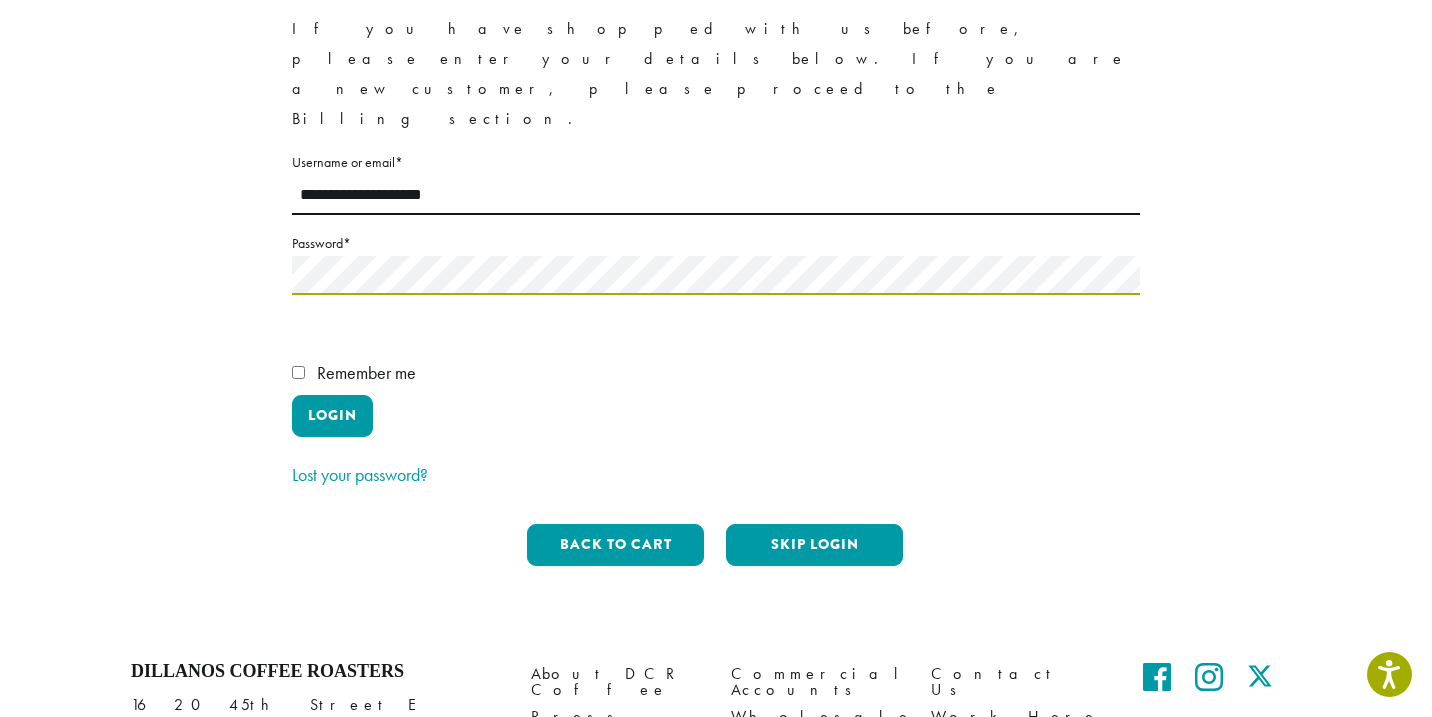 scroll, scrollTop: 190, scrollLeft: 0, axis: vertical 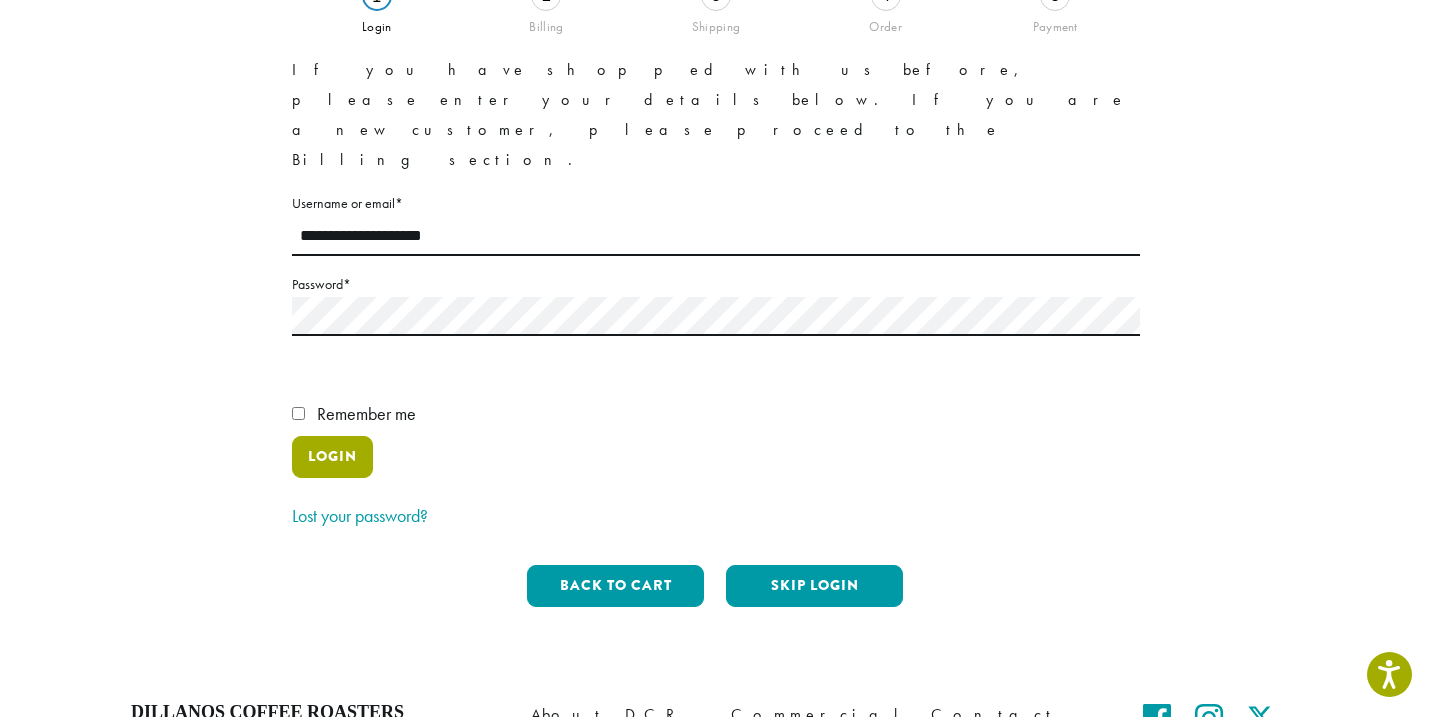 click on "Login" at bounding box center [332, 457] 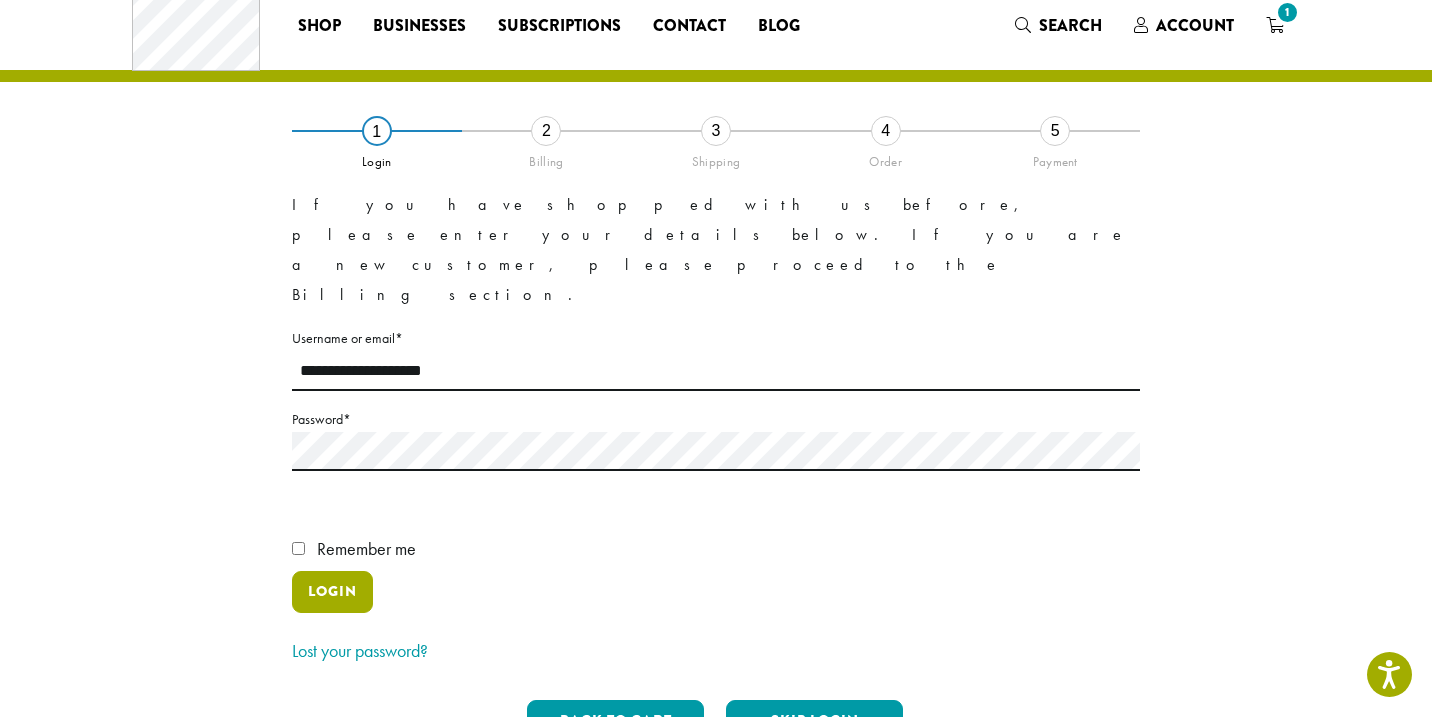 scroll, scrollTop: 33, scrollLeft: 0, axis: vertical 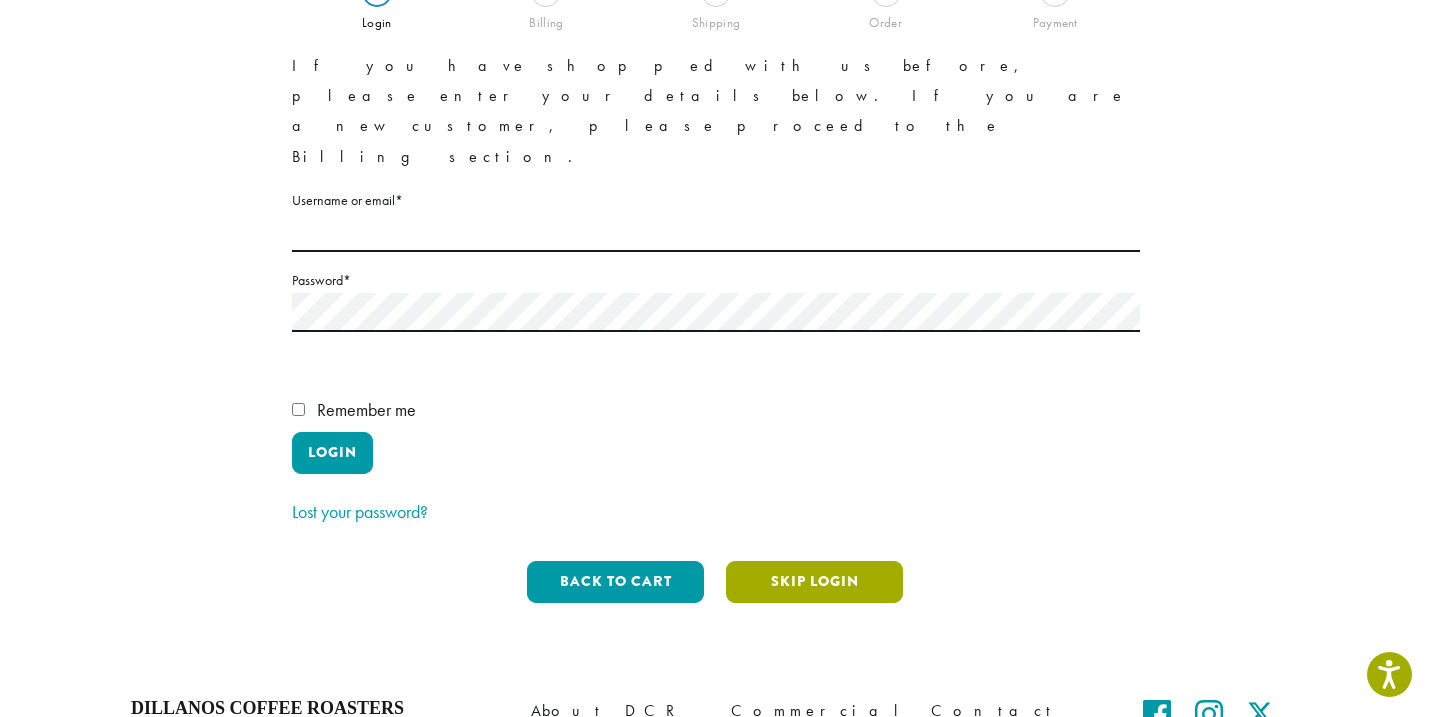 click on "Skip Login" at bounding box center [814, 582] 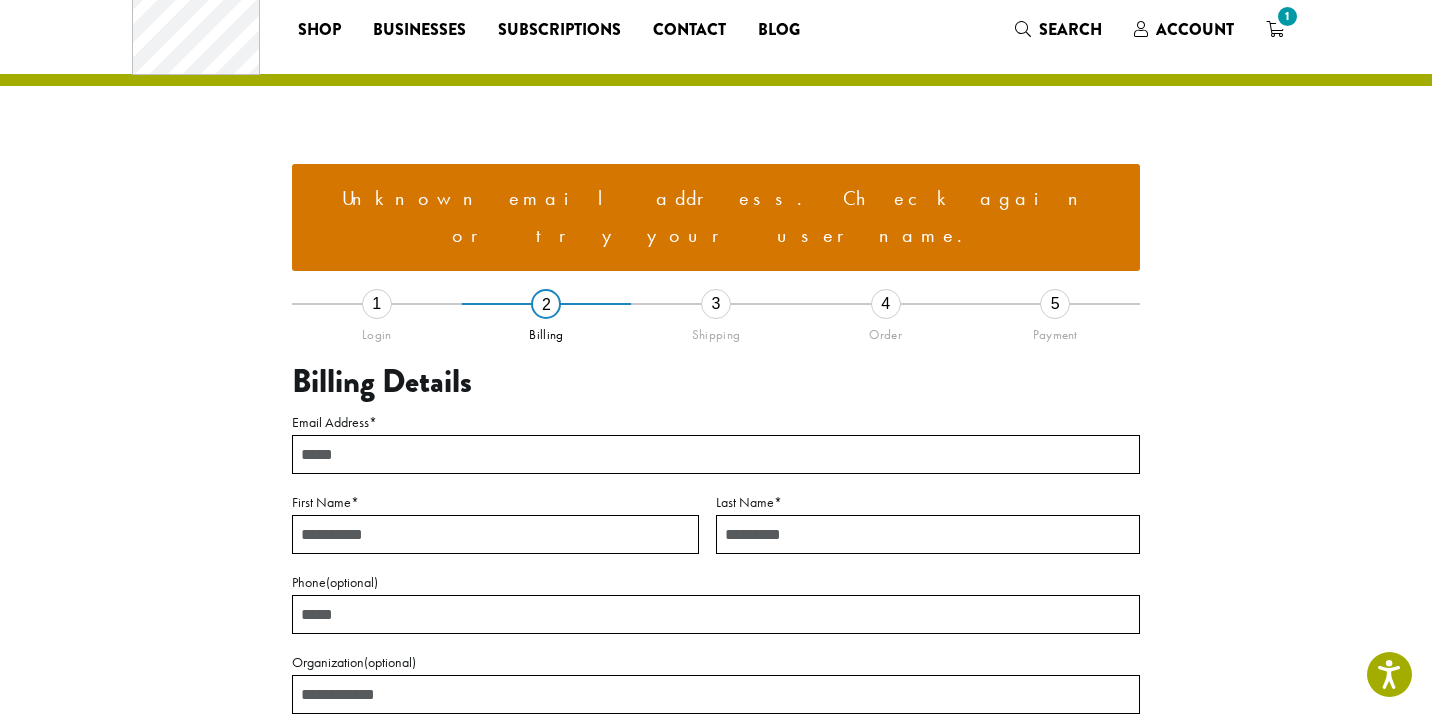 scroll, scrollTop: 49, scrollLeft: 0, axis: vertical 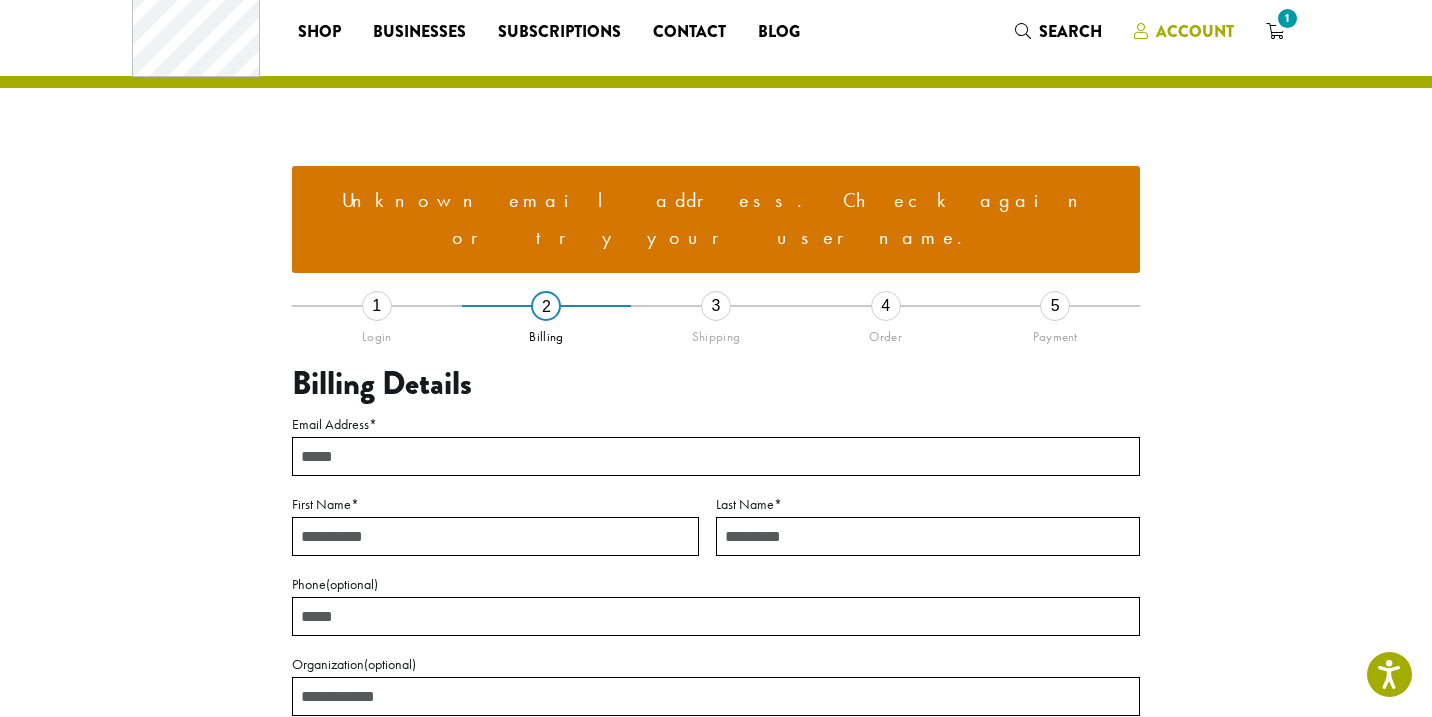 click on "Account" at bounding box center (1195, 31) 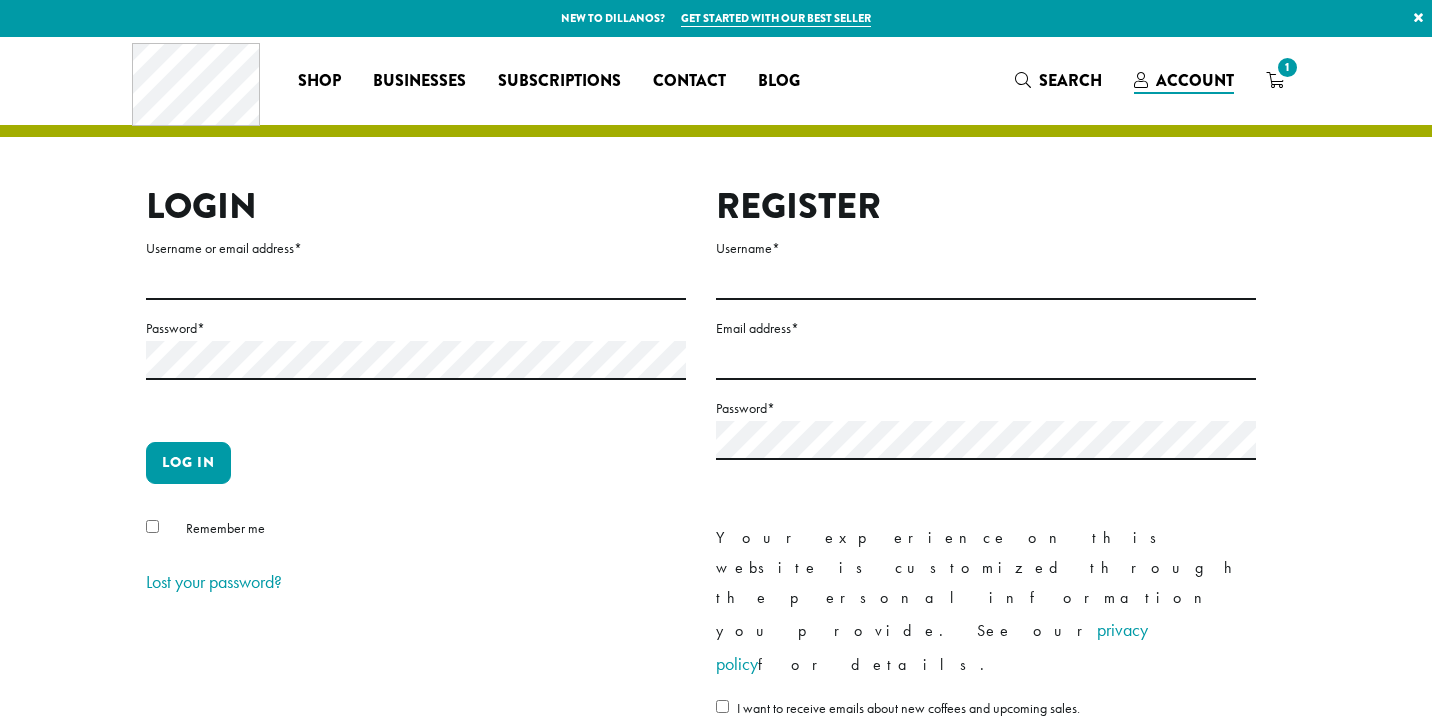 scroll, scrollTop: 0, scrollLeft: 0, axis: both 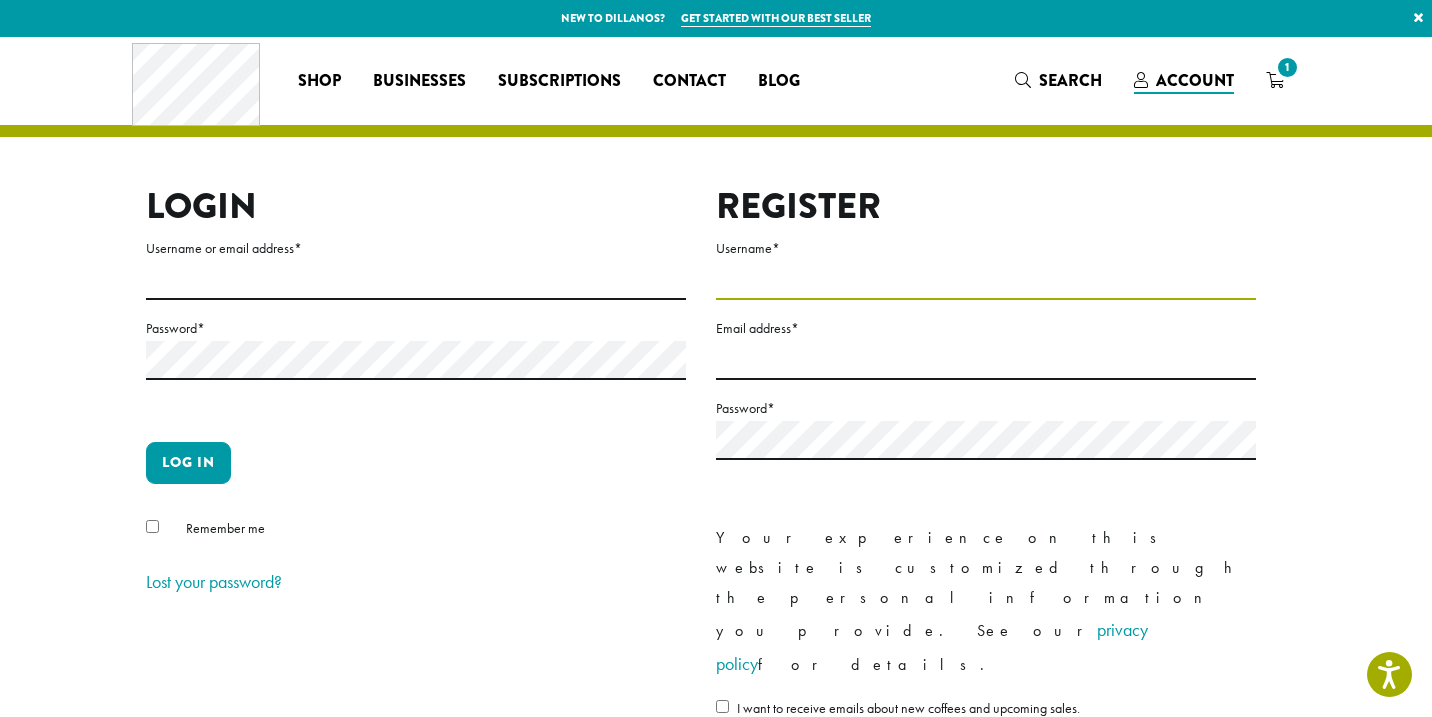 click on "Username  *" at bounding box center (986, 280) 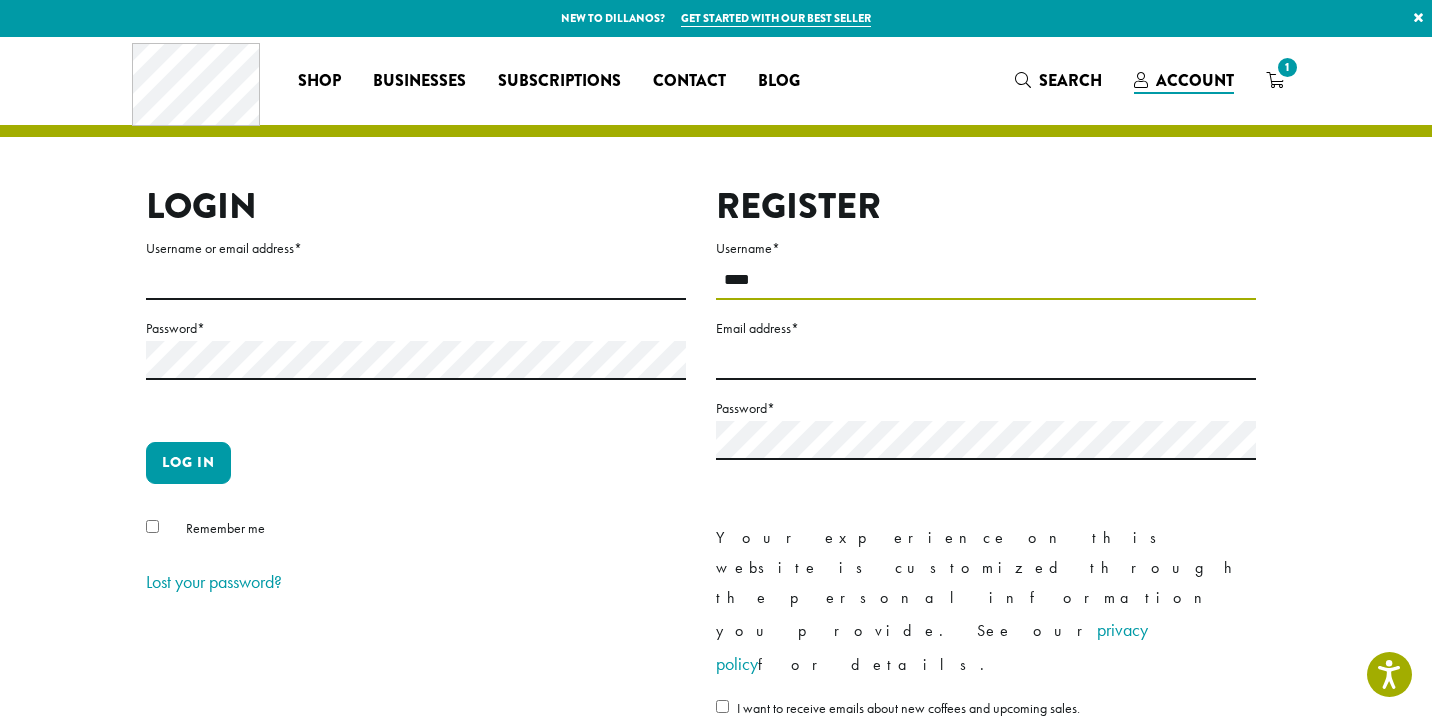 type on "*********" 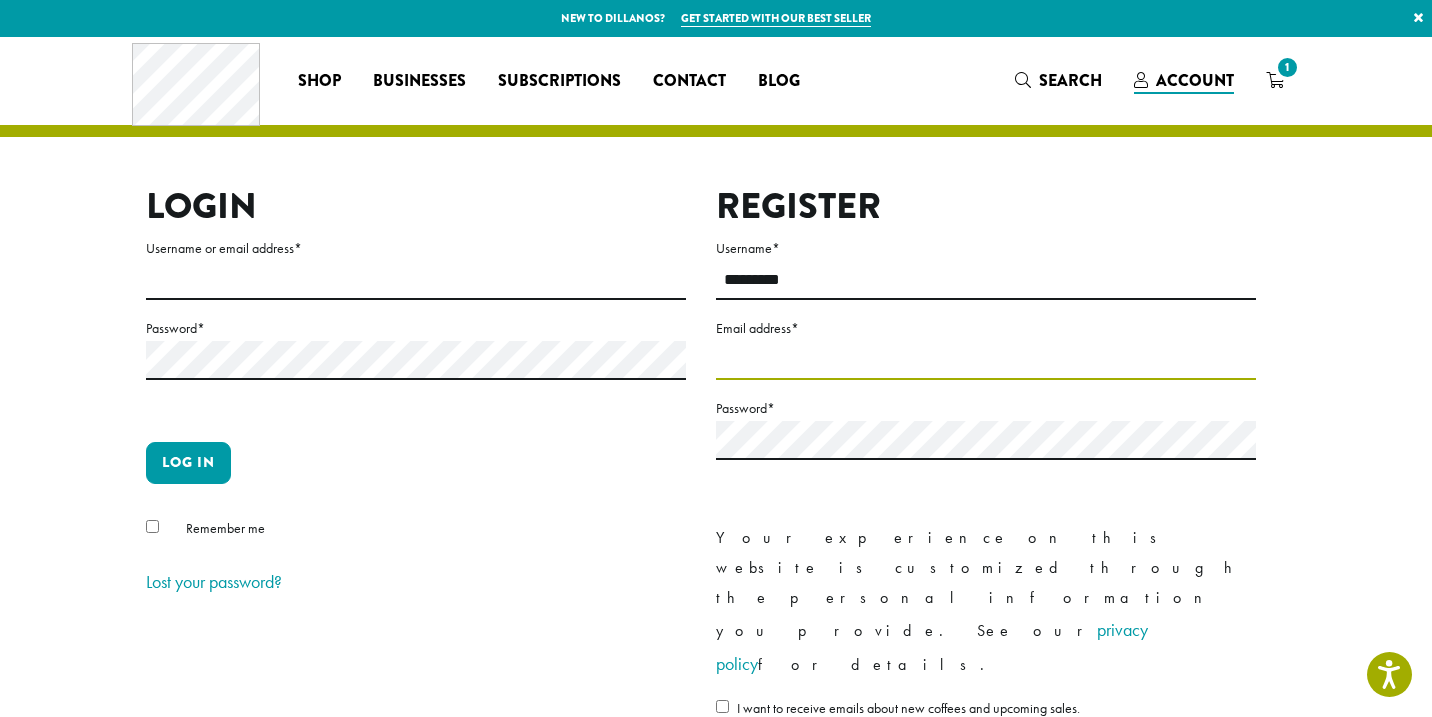 click on "Email address  *" at bounding box center [986, 360] 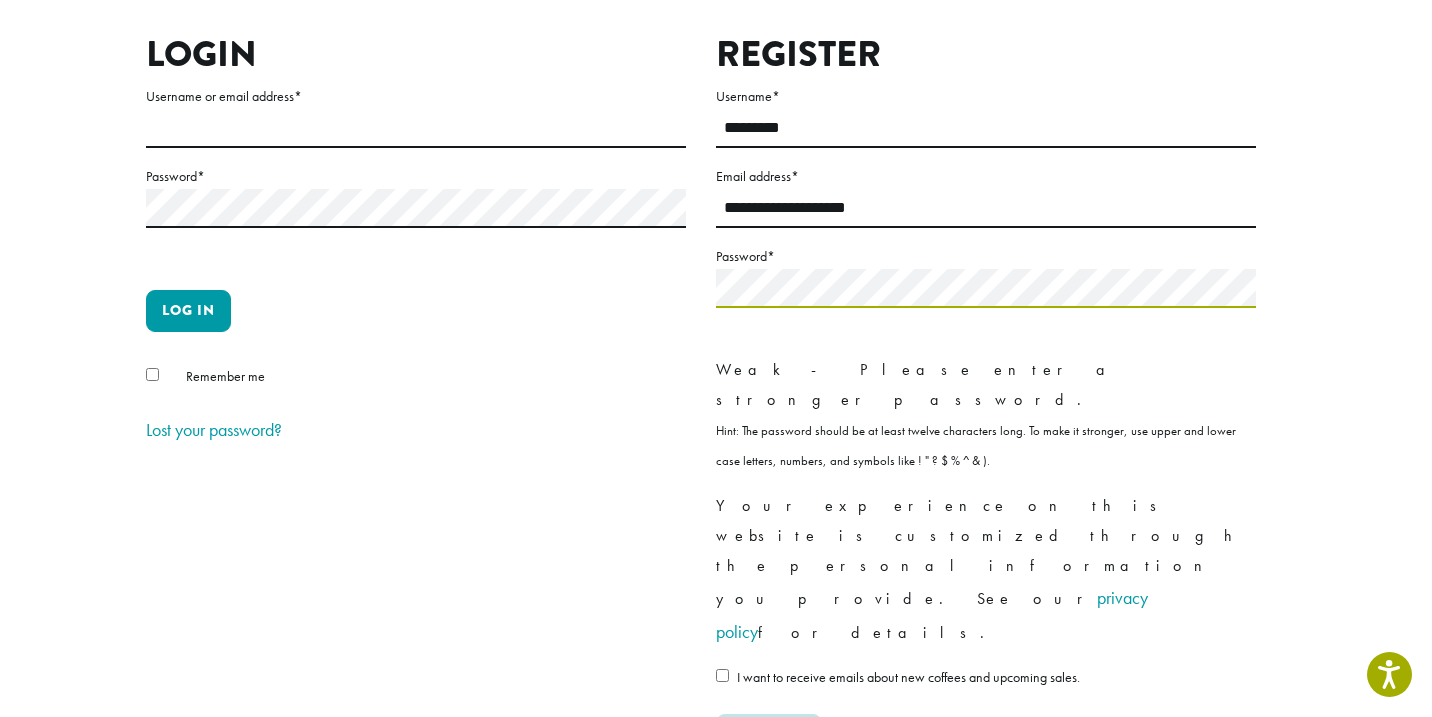scroll, scrollTop: 154, scrollLeft: 0, axis: vertical 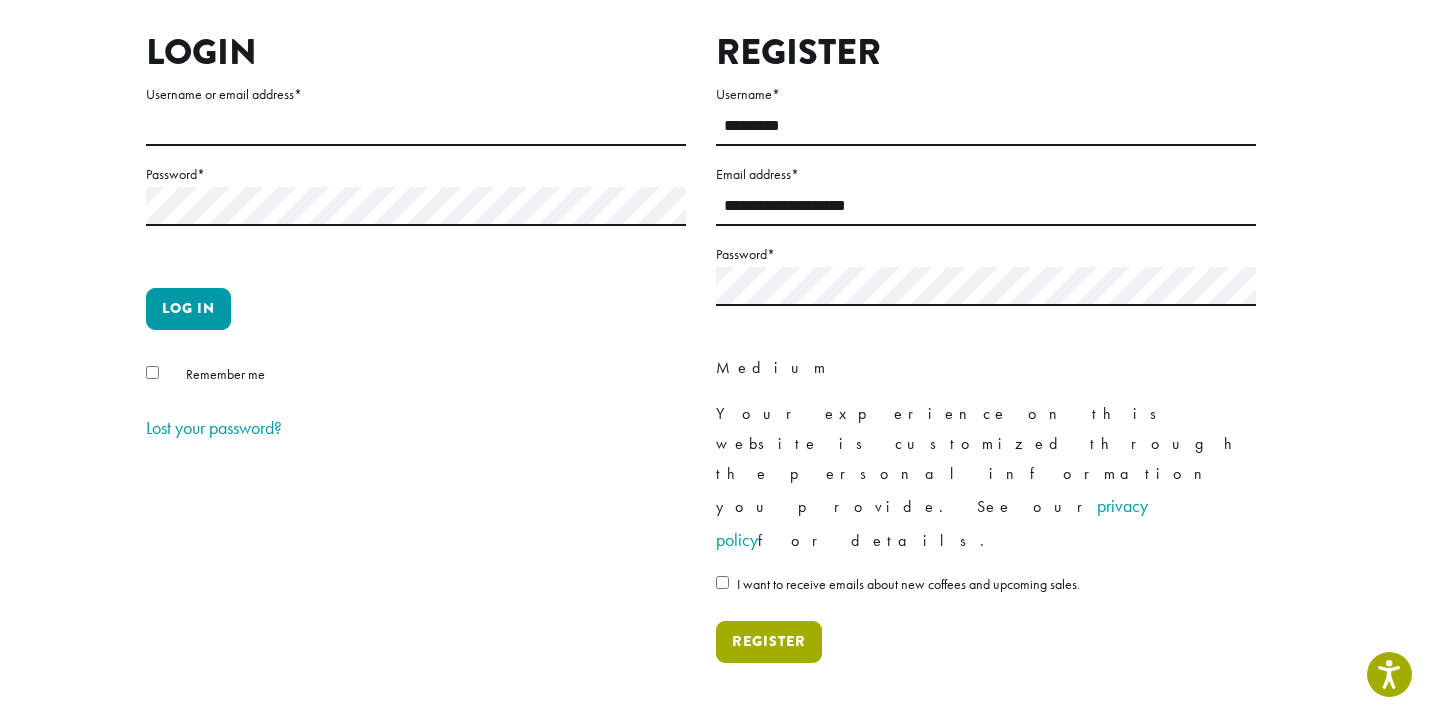 click on "Register" at bounding box center [769, 642] 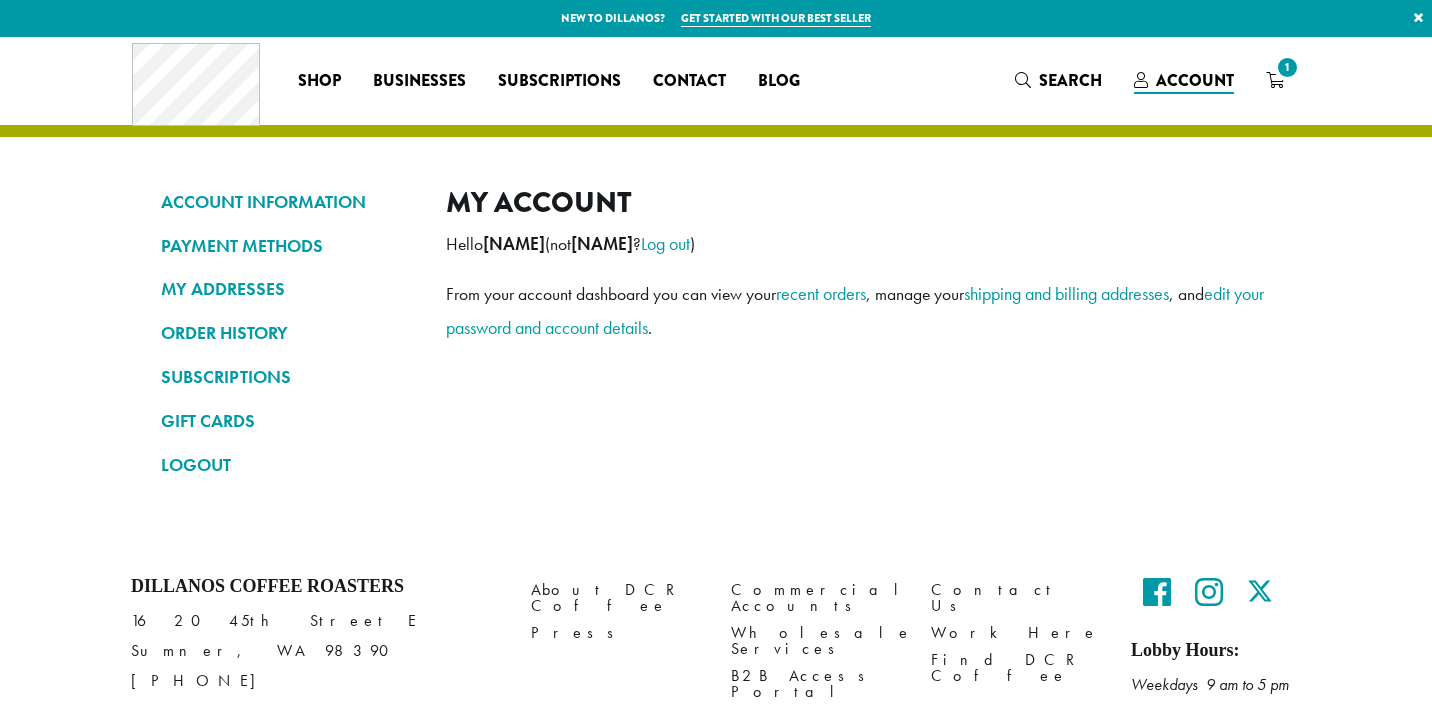 scroll, scrollTop: 0, scrollLeft: 0, axis: both 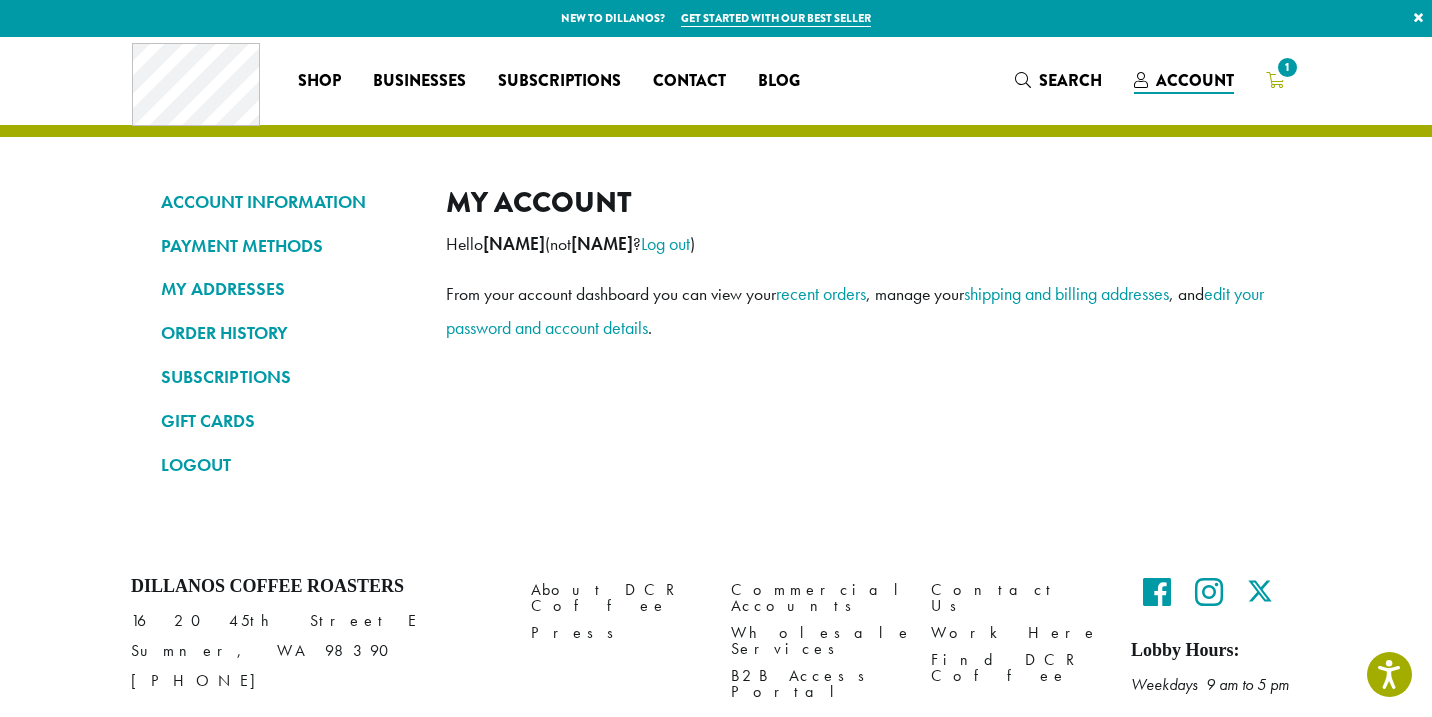 click on "1" at bounding box center (1275, 80) 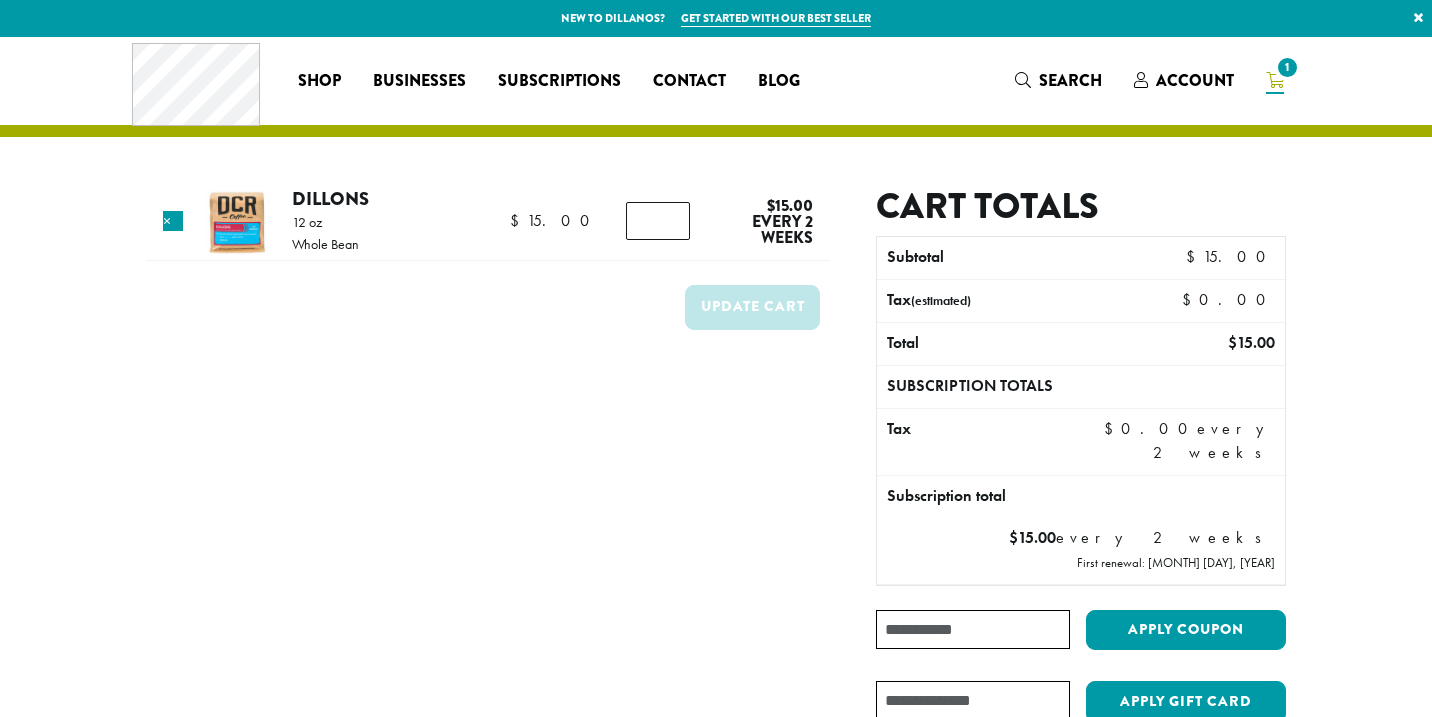 scroll, scrollTop: 0, scrollLeft: 0, axis: both 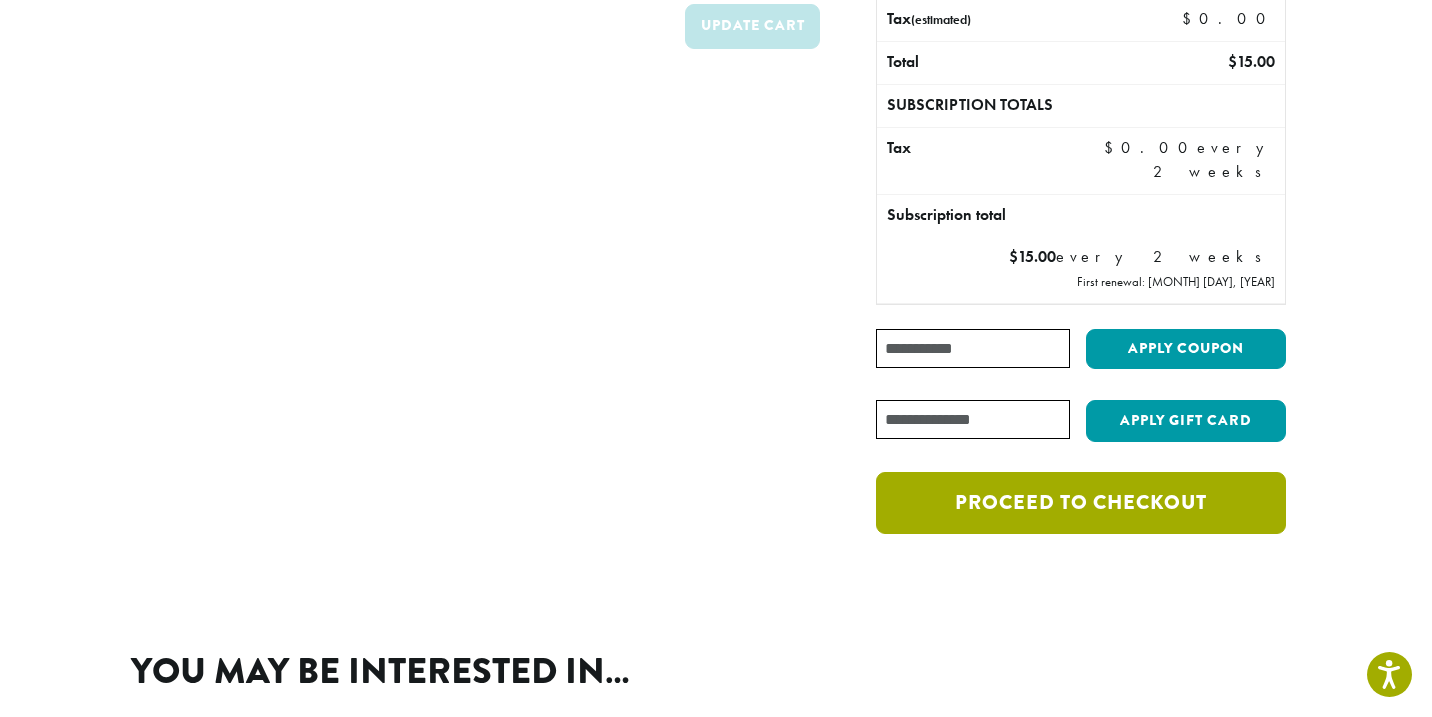 click on "Proceed to checkout" at bounding box center [1081, 503] 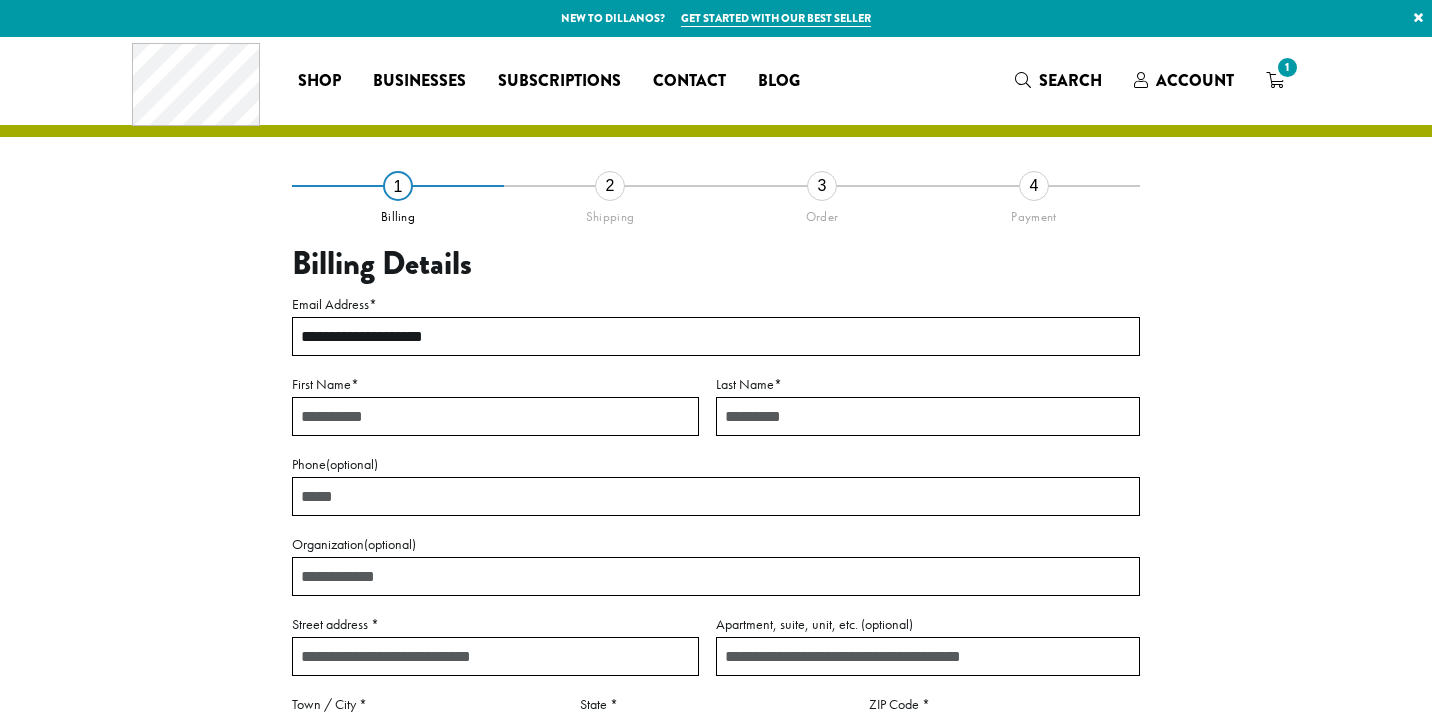 scroll, scrollTop: 0, scrollLeft: 0, axis: both 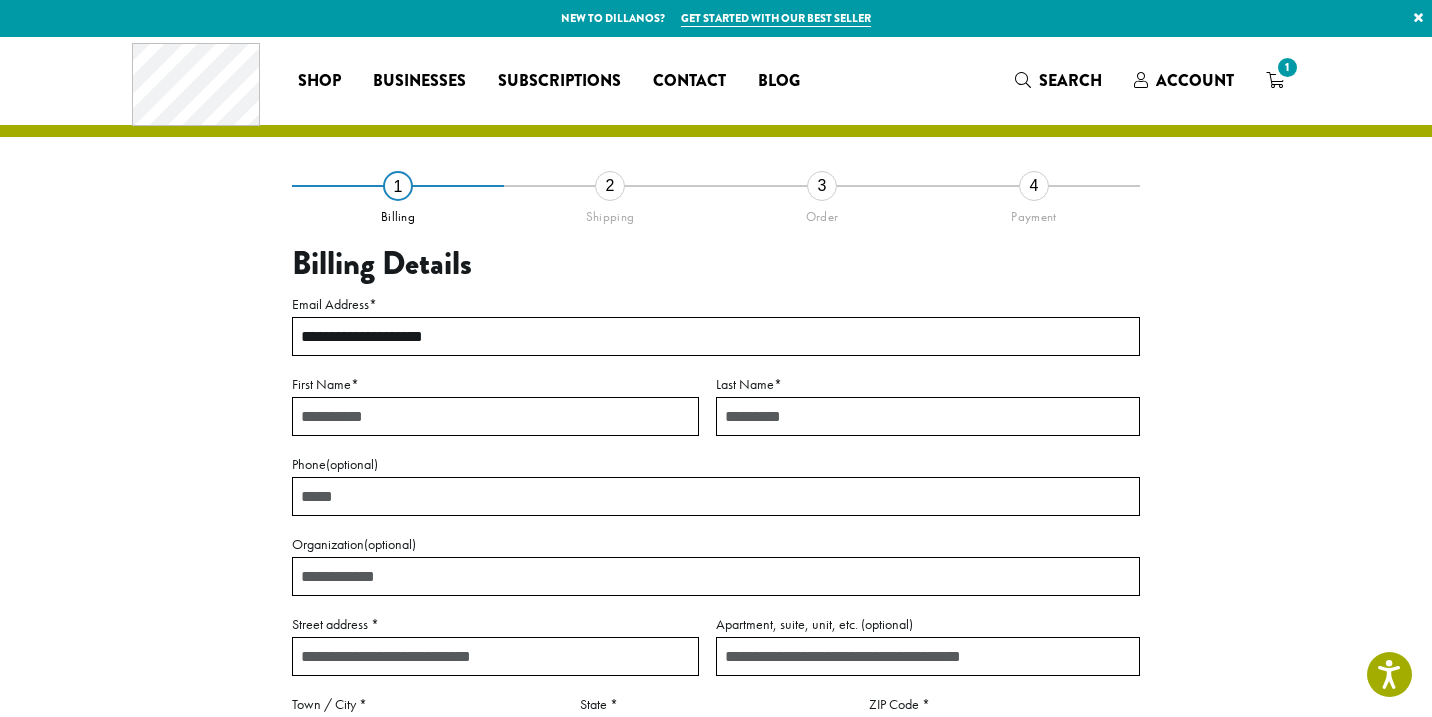 click on "First Name  *" at bounding box center (495, 416) 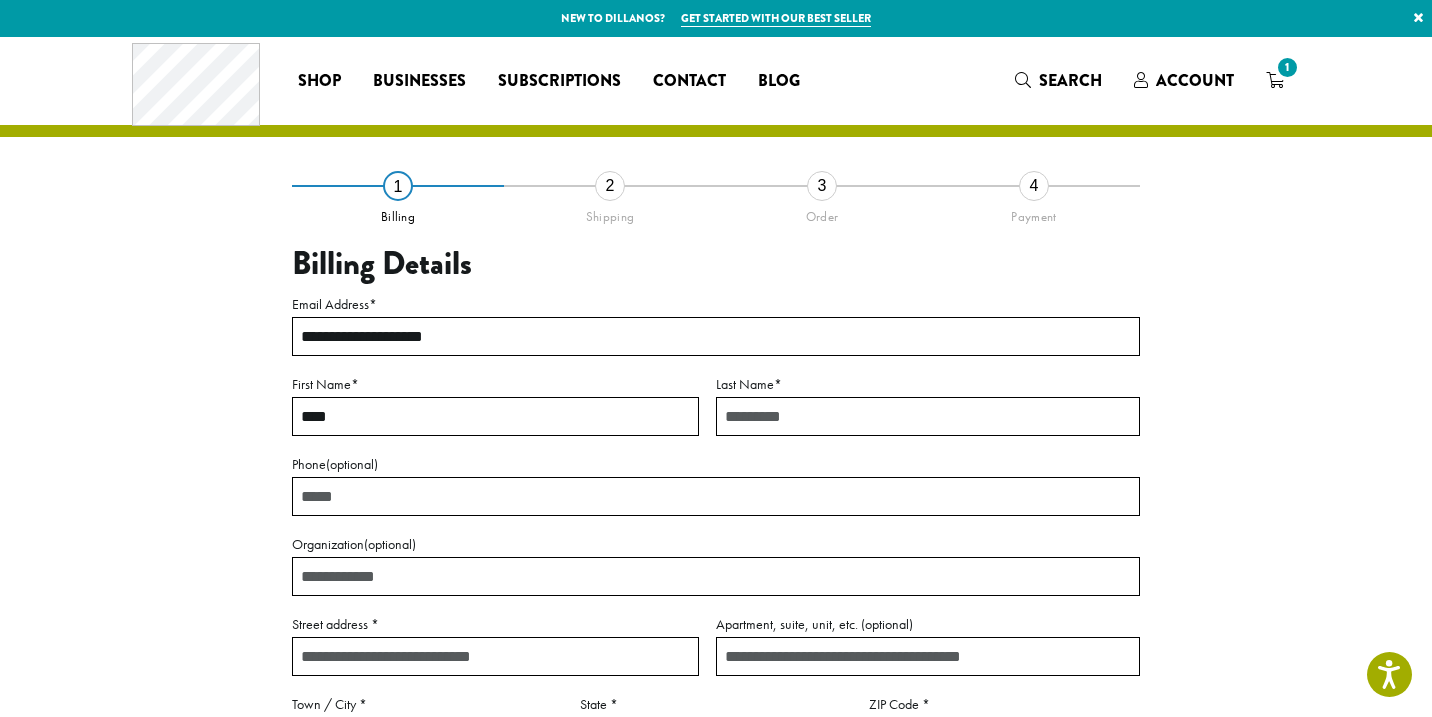 type on "****" 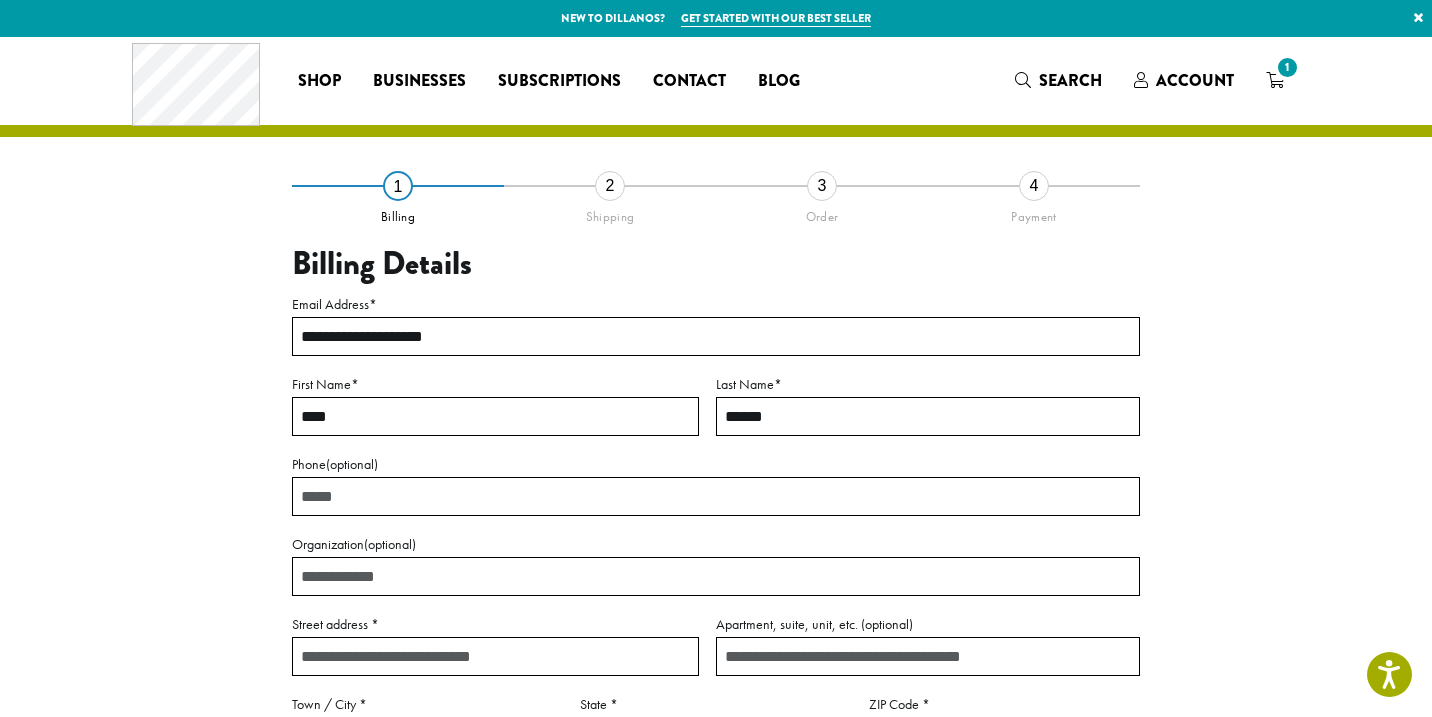 type on "******" 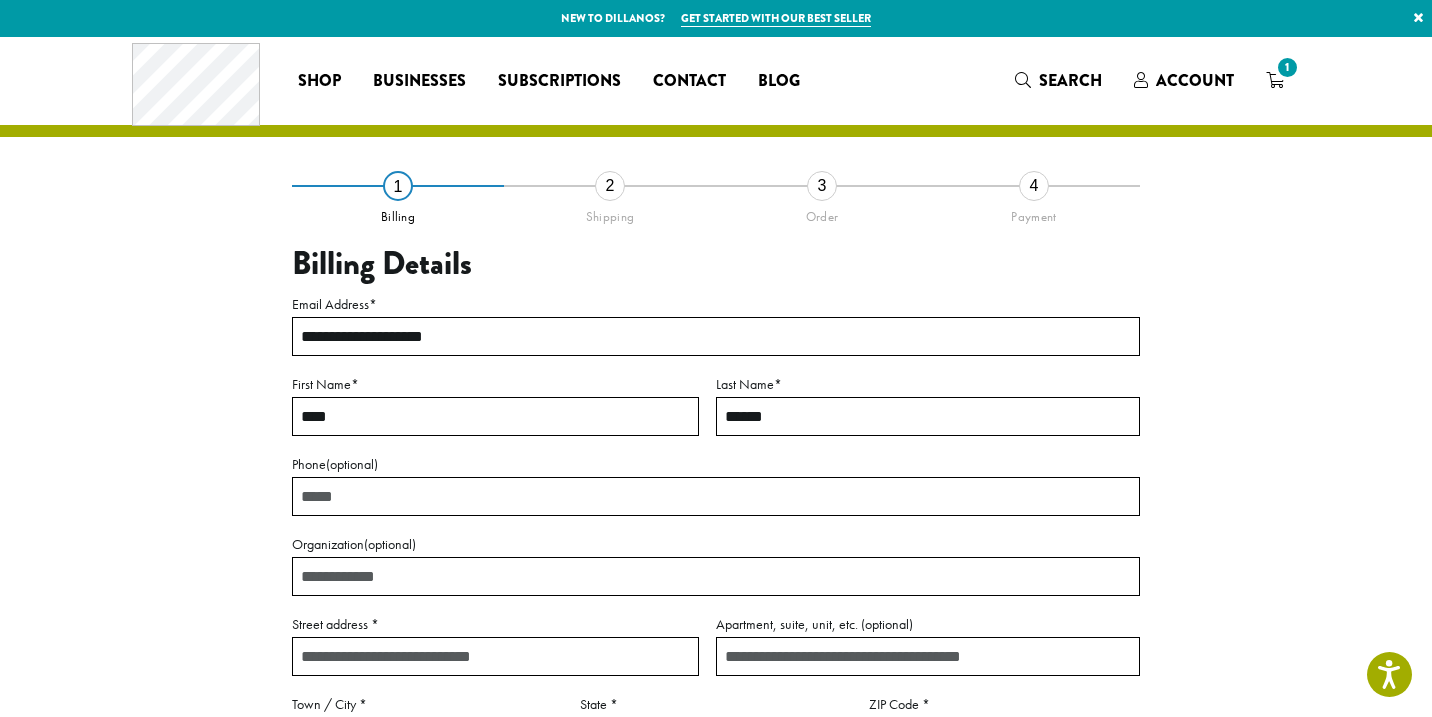 click on "Street address   *" at bounding box center [495, 656] 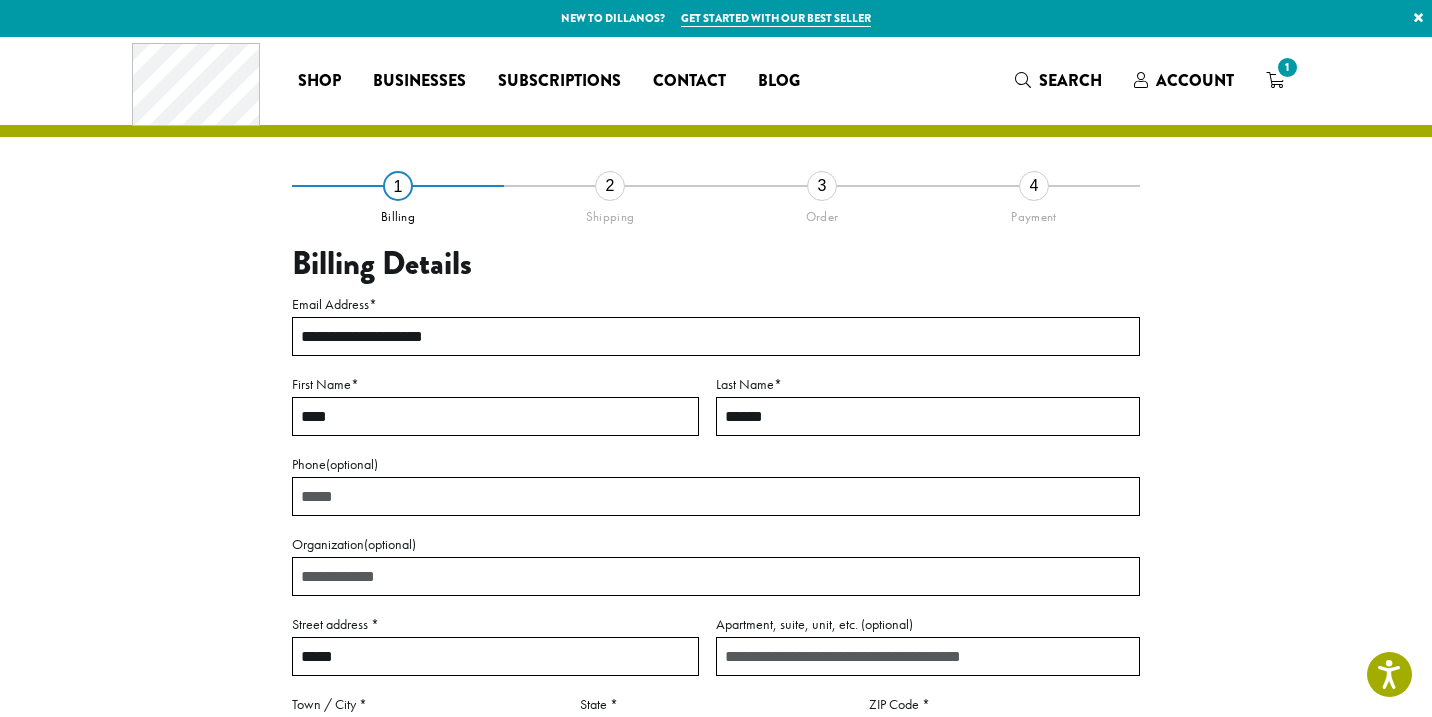 type on "**********" 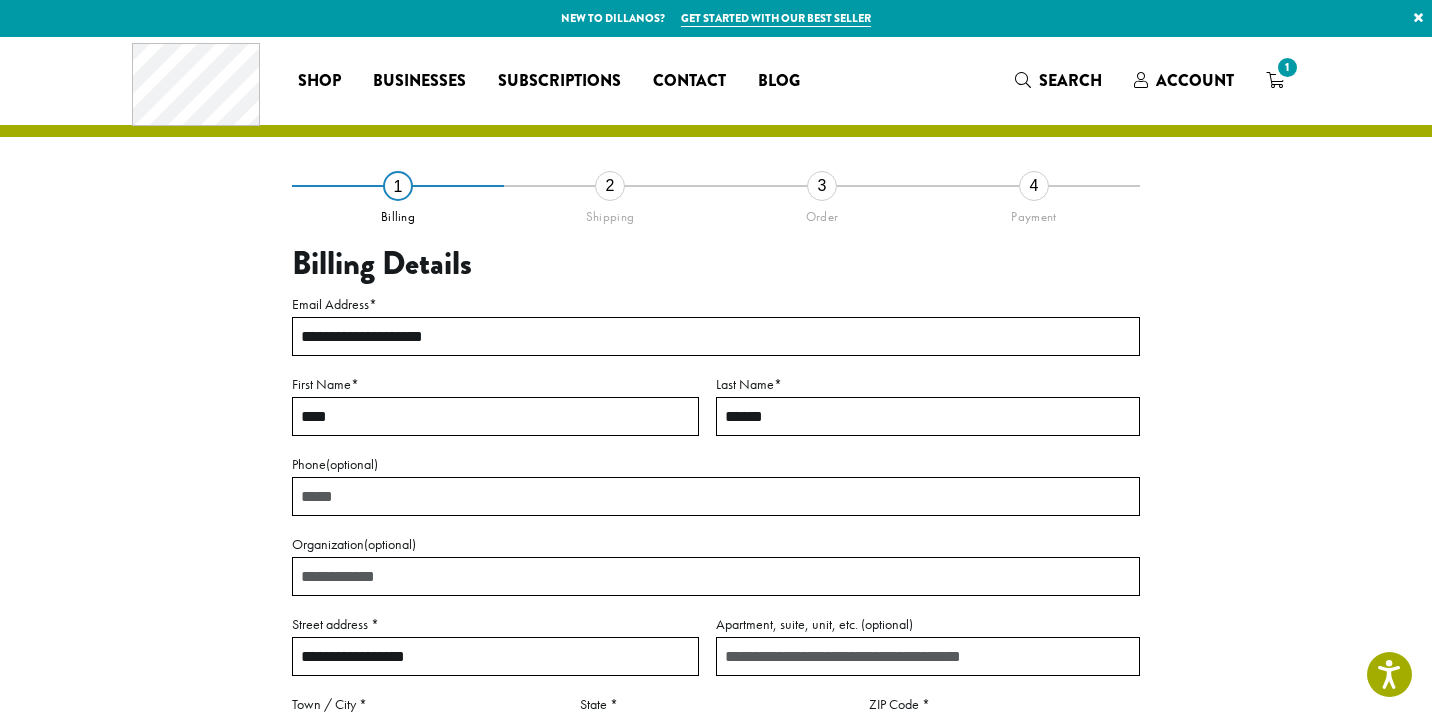 type on "**********" 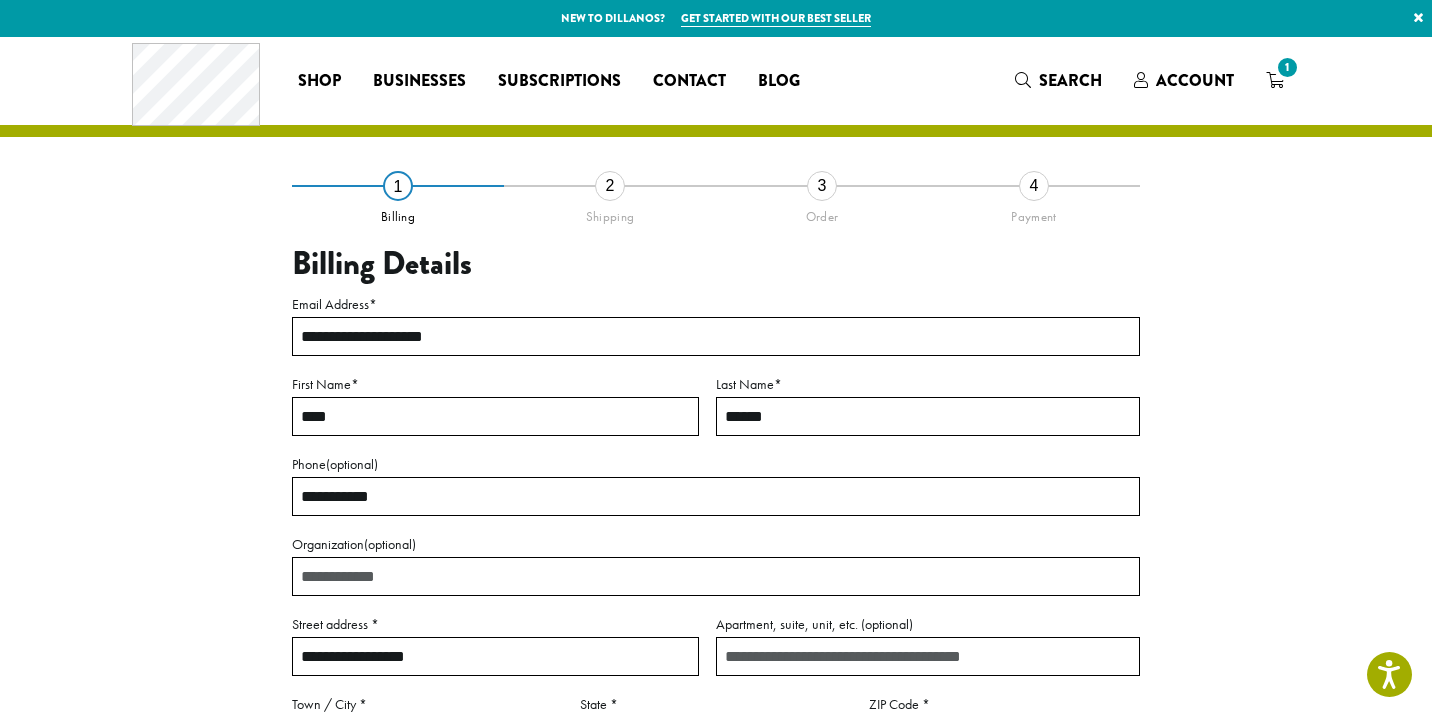 type on "*********" 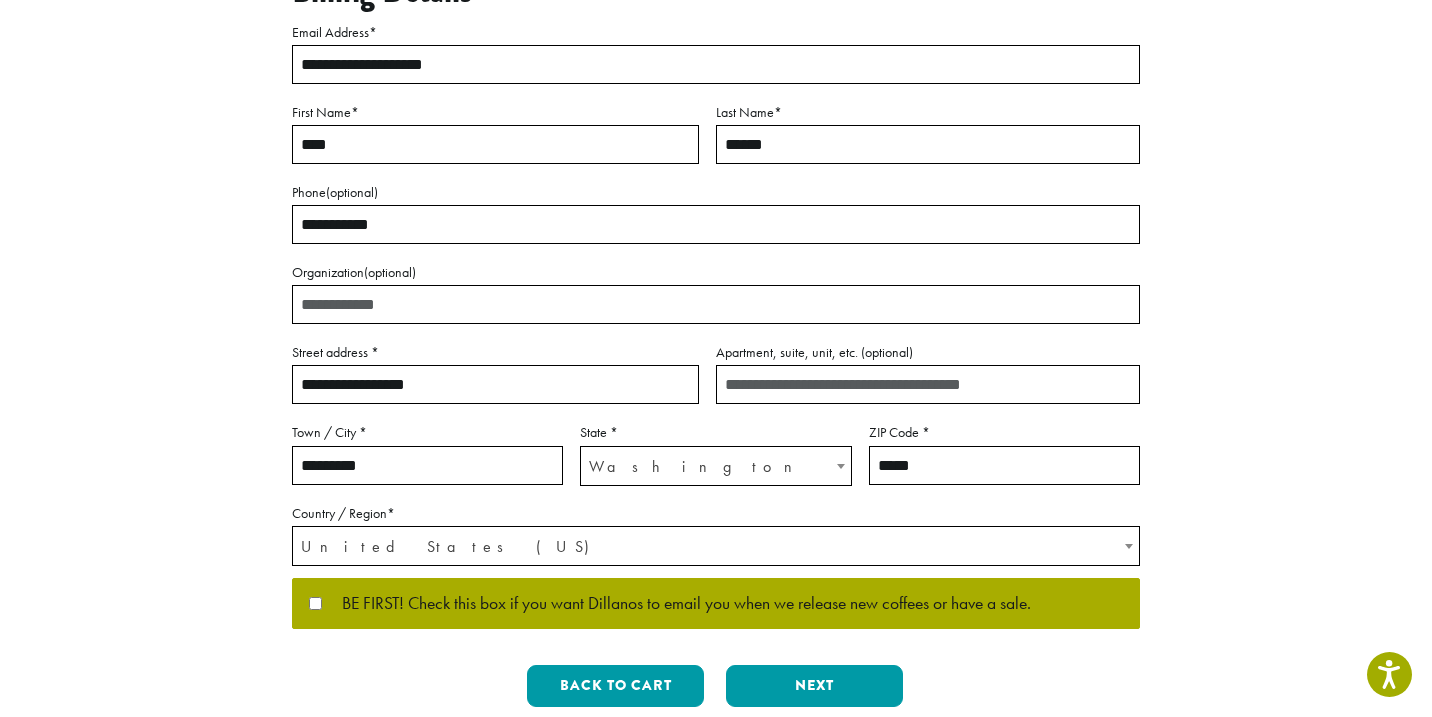 scroll, scrollTop: 271, scrollLeft: 0, axis: vertical 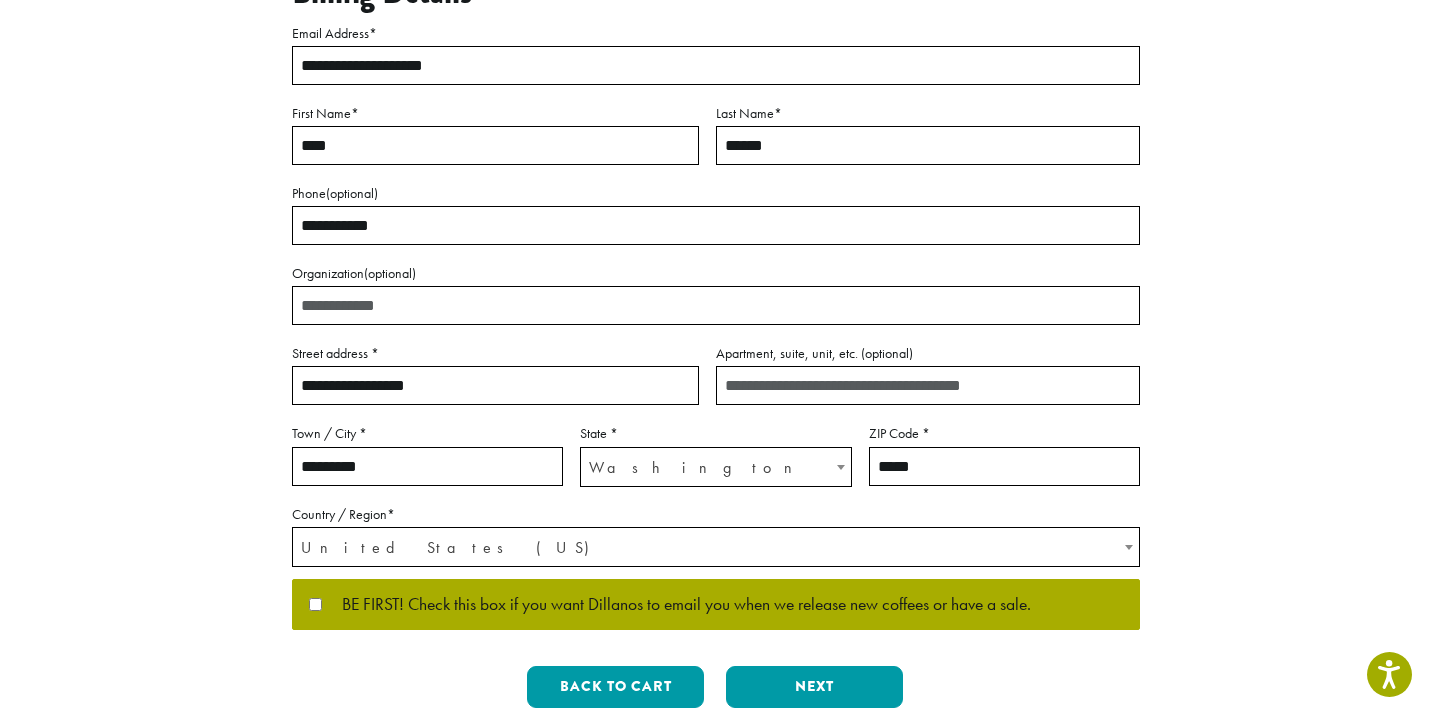 click on "BE FIRST! Check this box if you want Dillanos to email you when we release new coffees or have a sale." at bounding box center (676, 605) 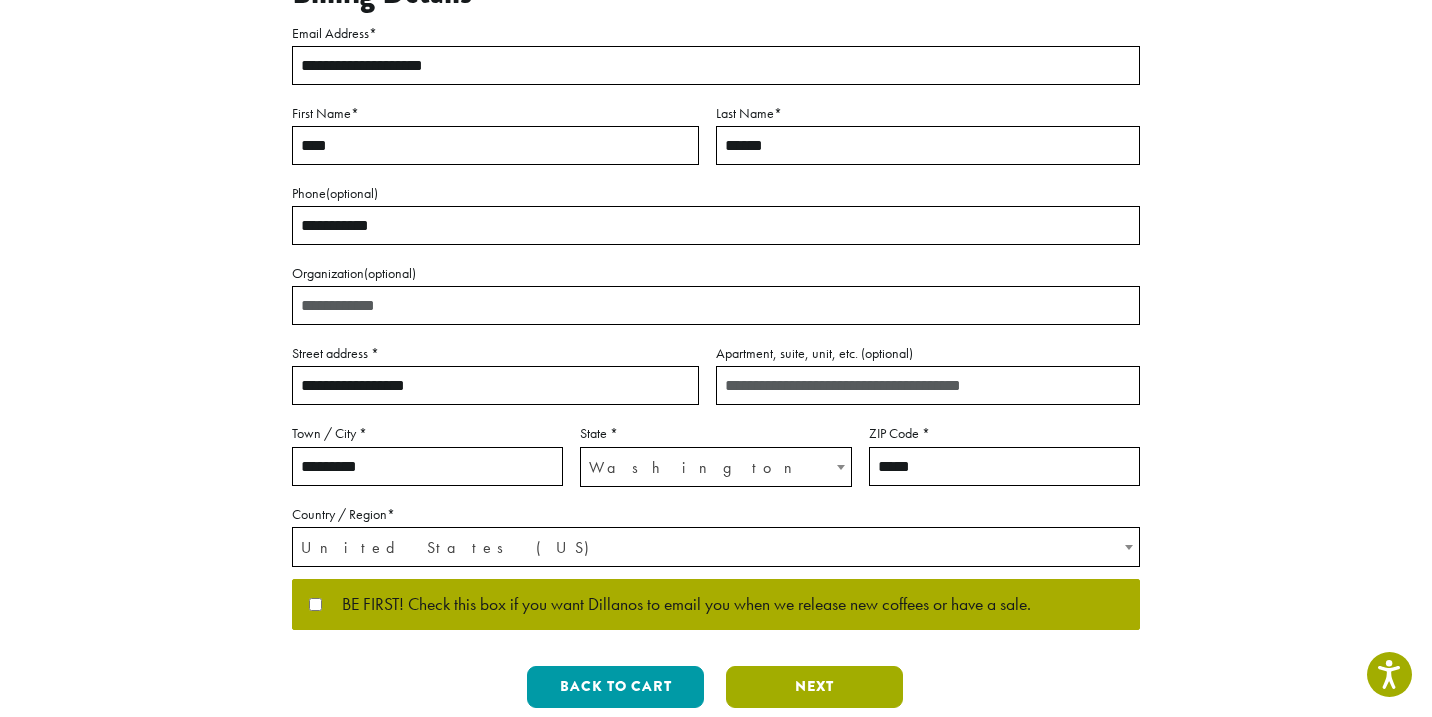 click on "Next" at bounding box center (814, 687) 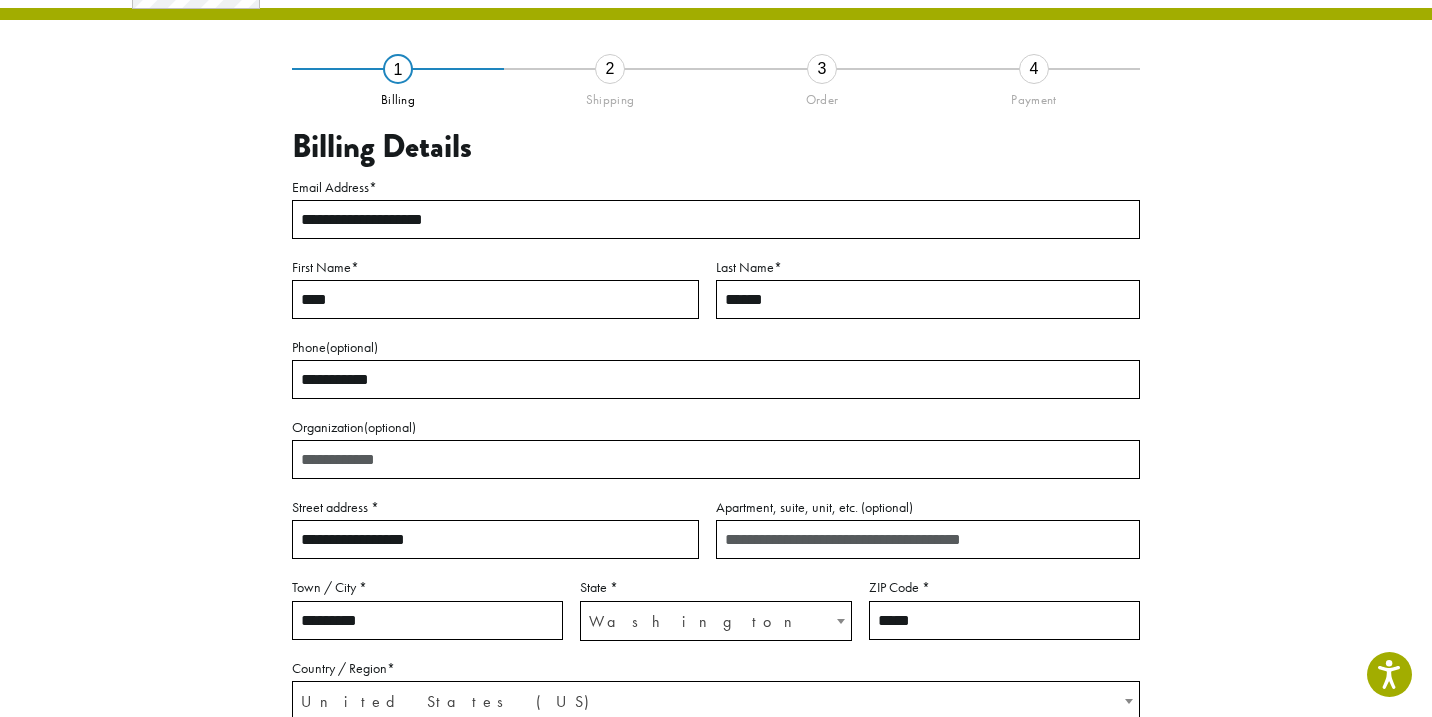 scroll, scrollTop: 114, scrollLeft: 0, axis: vertical 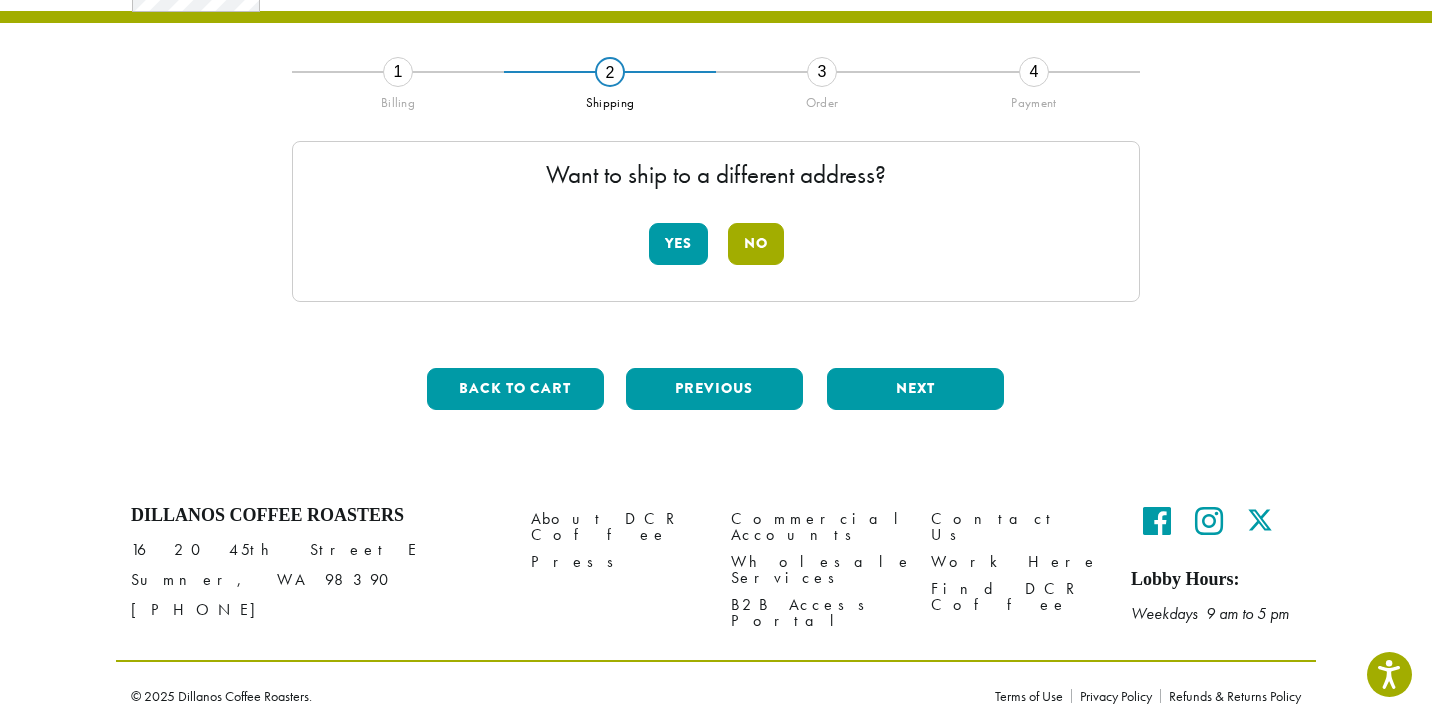 click on "No" at bounding box center [756, 244] 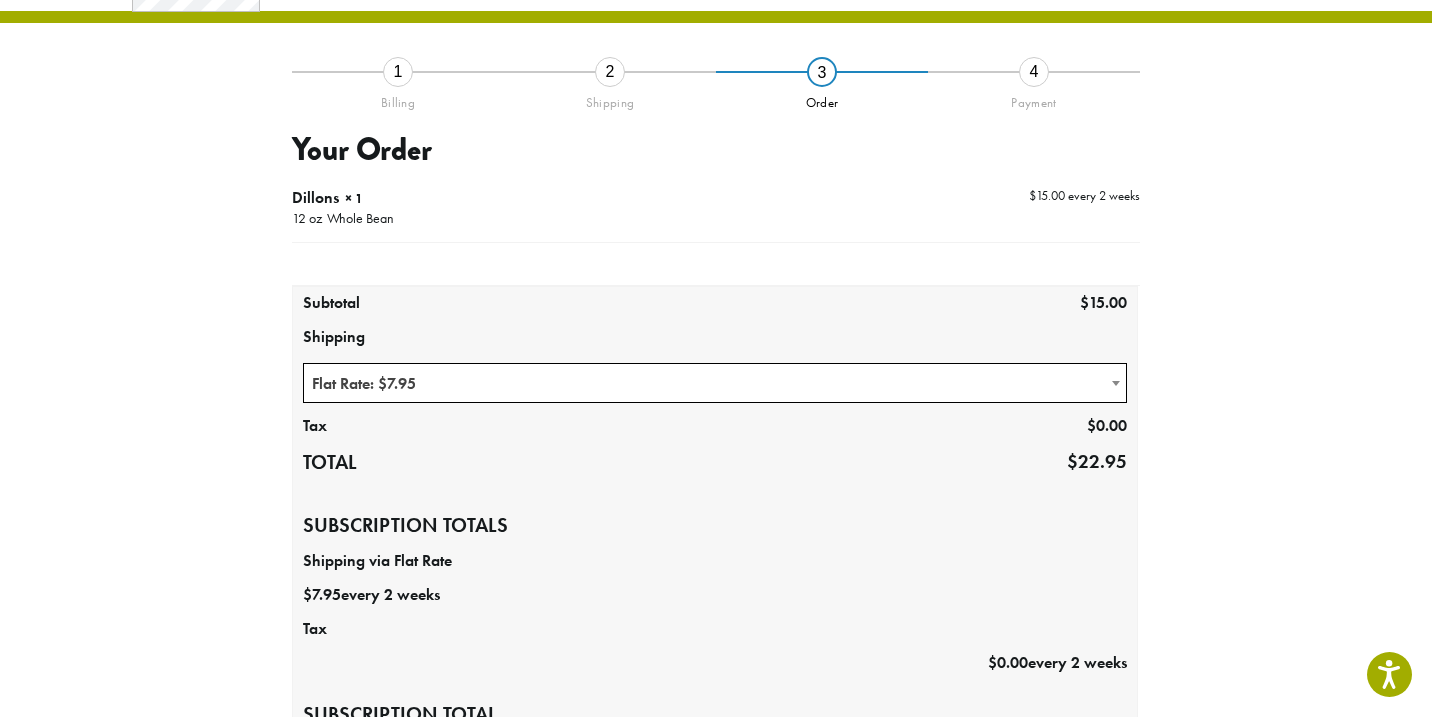 click on "Flat Rate: $7.95" at bounding box center (715, 383) 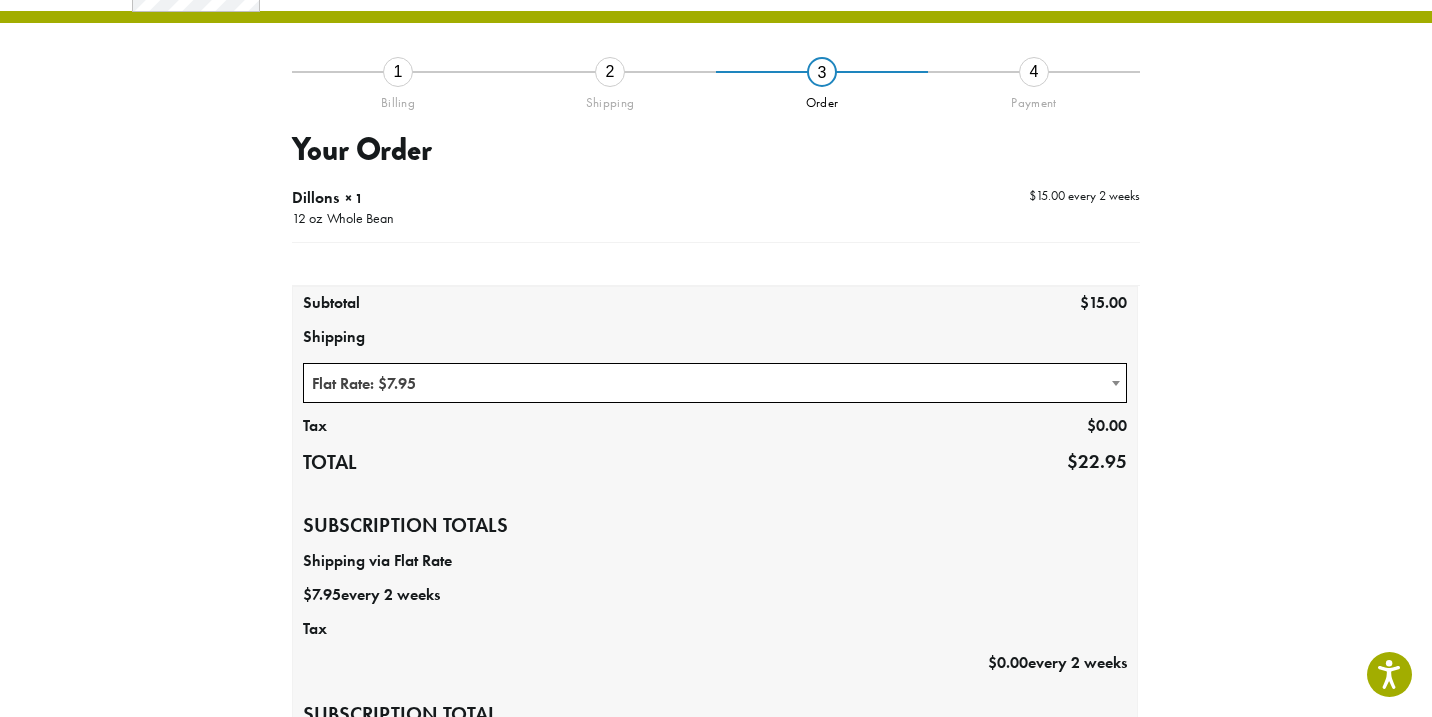 click on "Dillons  						  × 1
12 oz
Whole Bean" at bounding box center [610, 210] 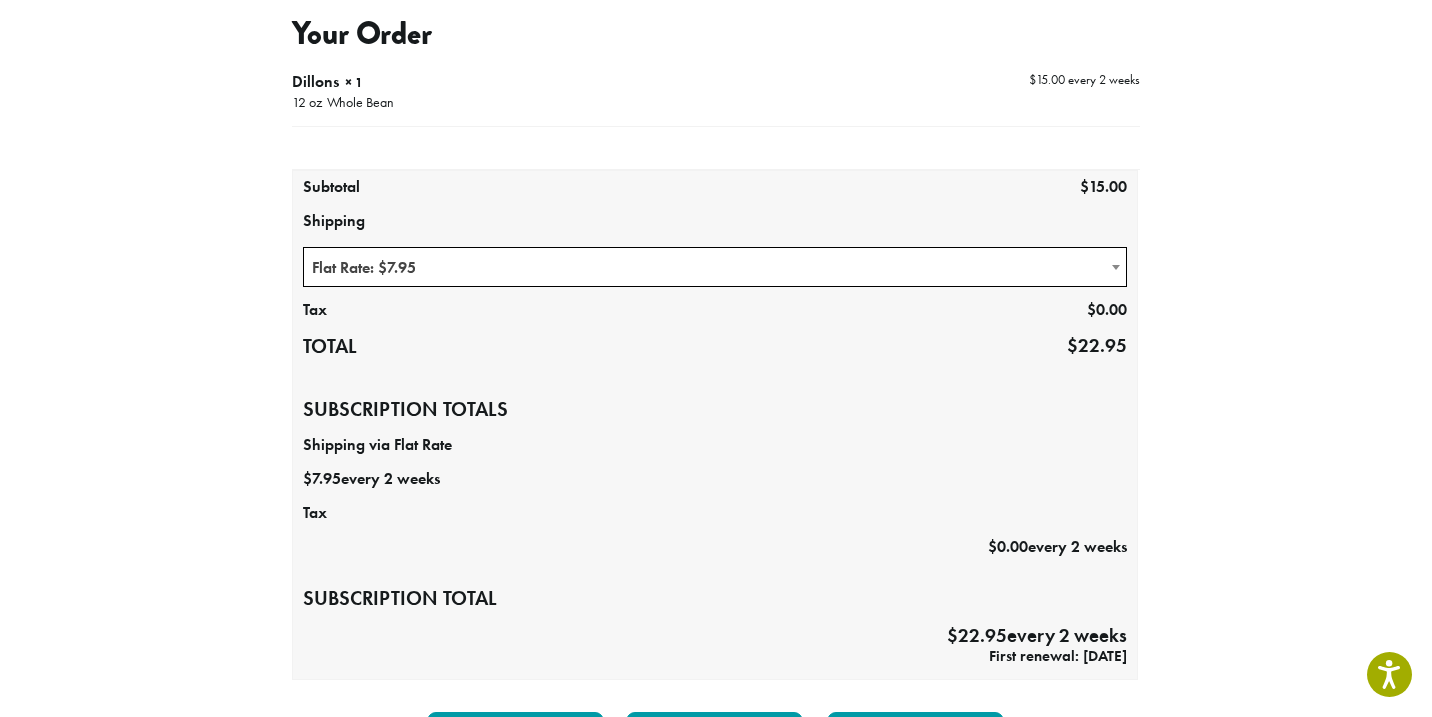 scroll, scrollTop: 310, scrollLeft: 0, axis: vertical 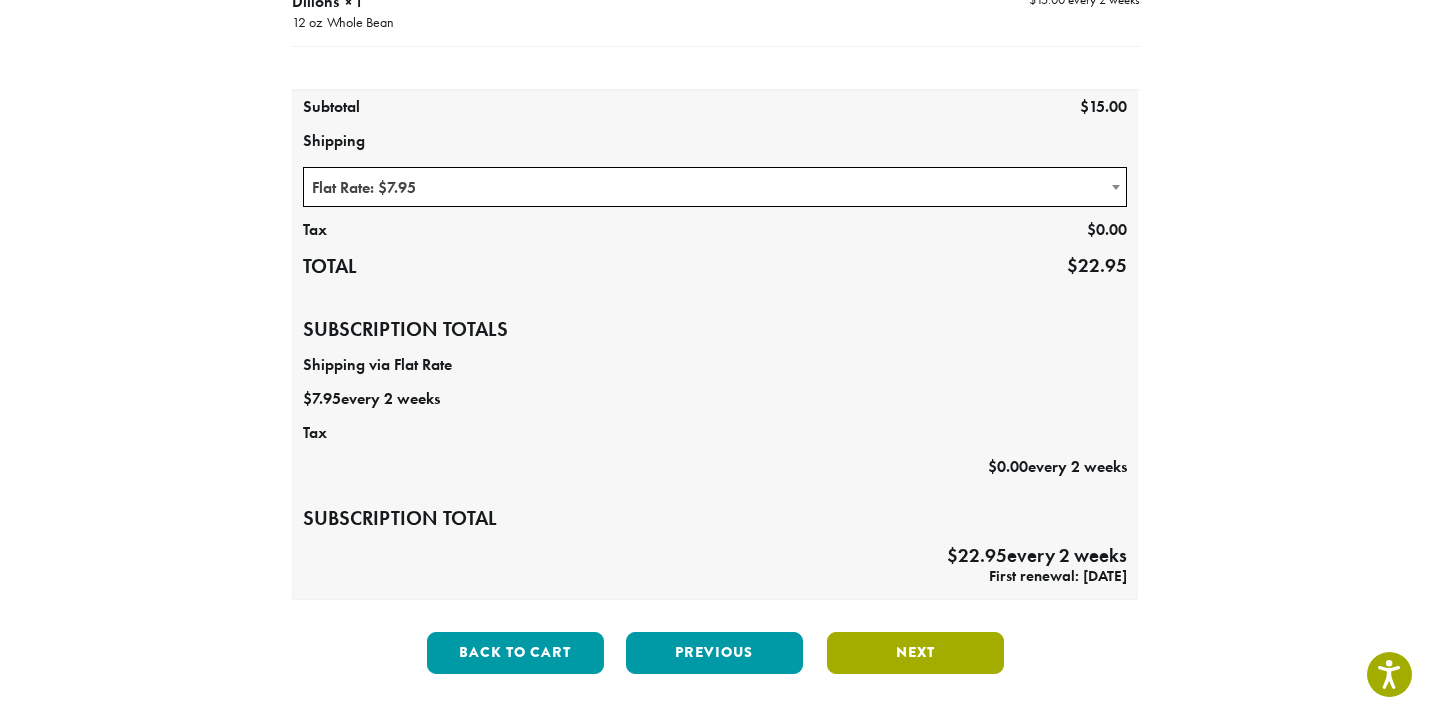 click on "Next" at bounding box center [915, 653] 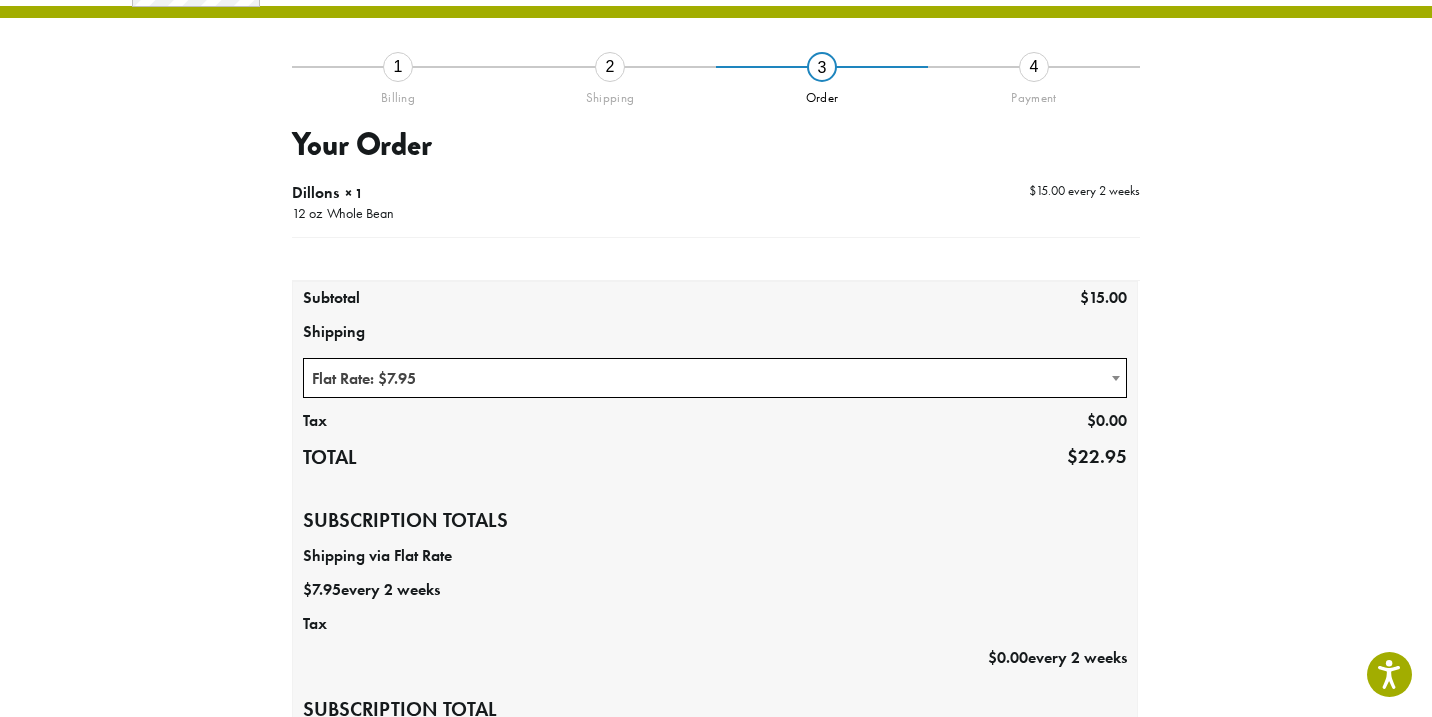 scroll, scrollTop: 114, scrollLeft: 0, axis: vertical 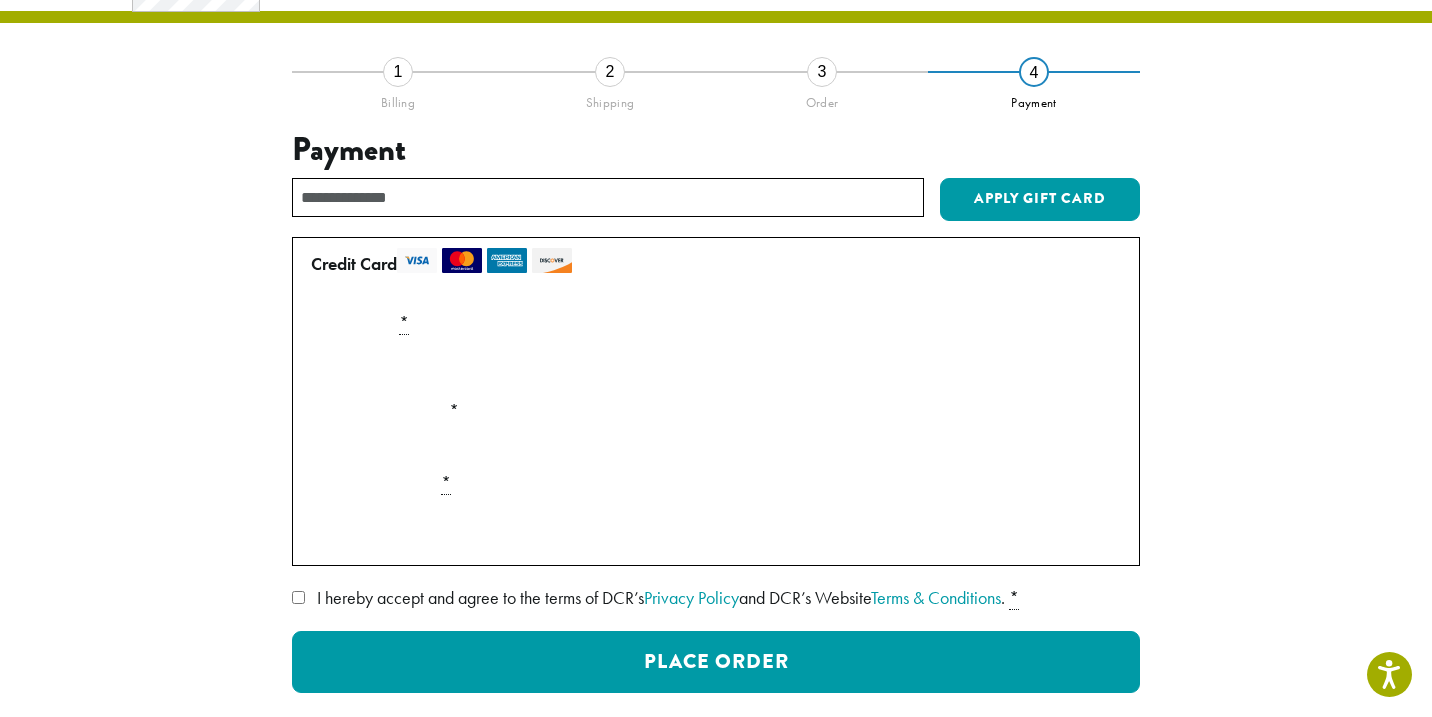 click at bounding box center (716, 367) 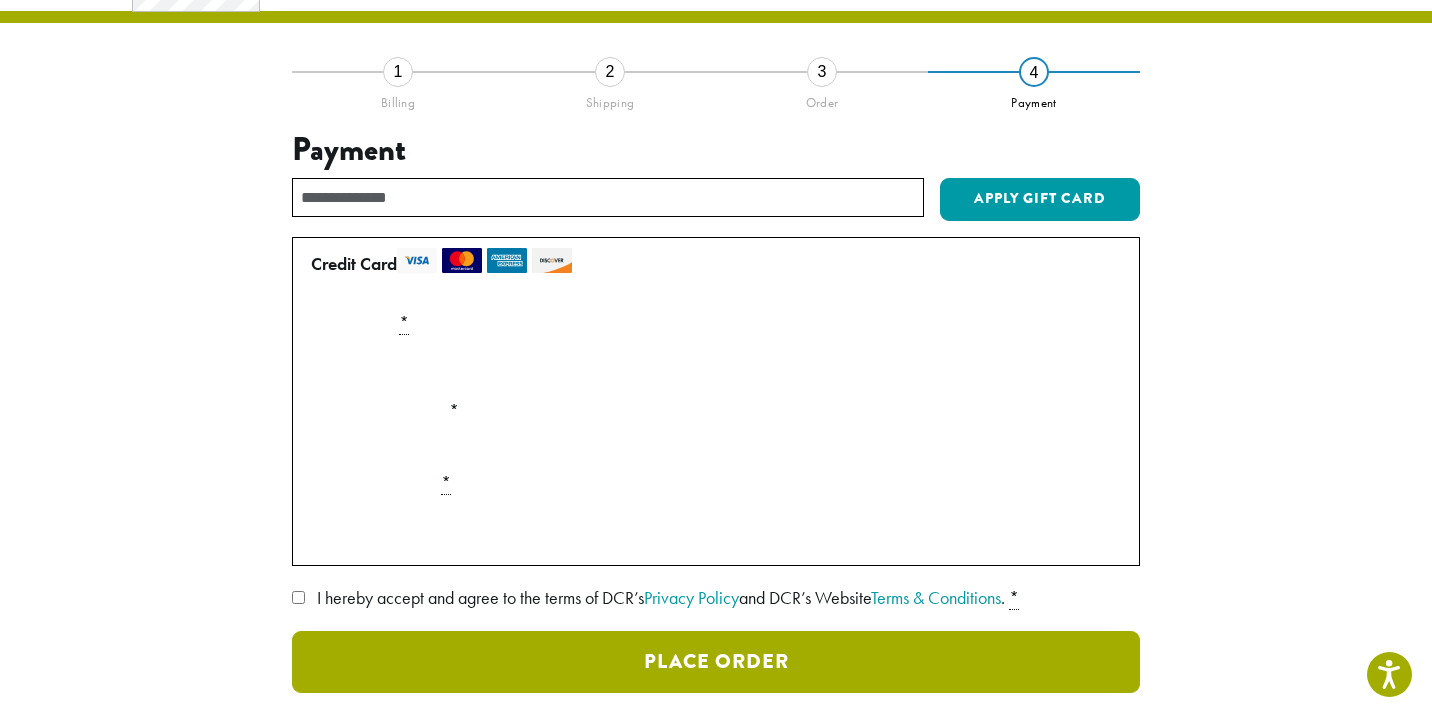 click on "Place Order" at bounding box center [716, 662] 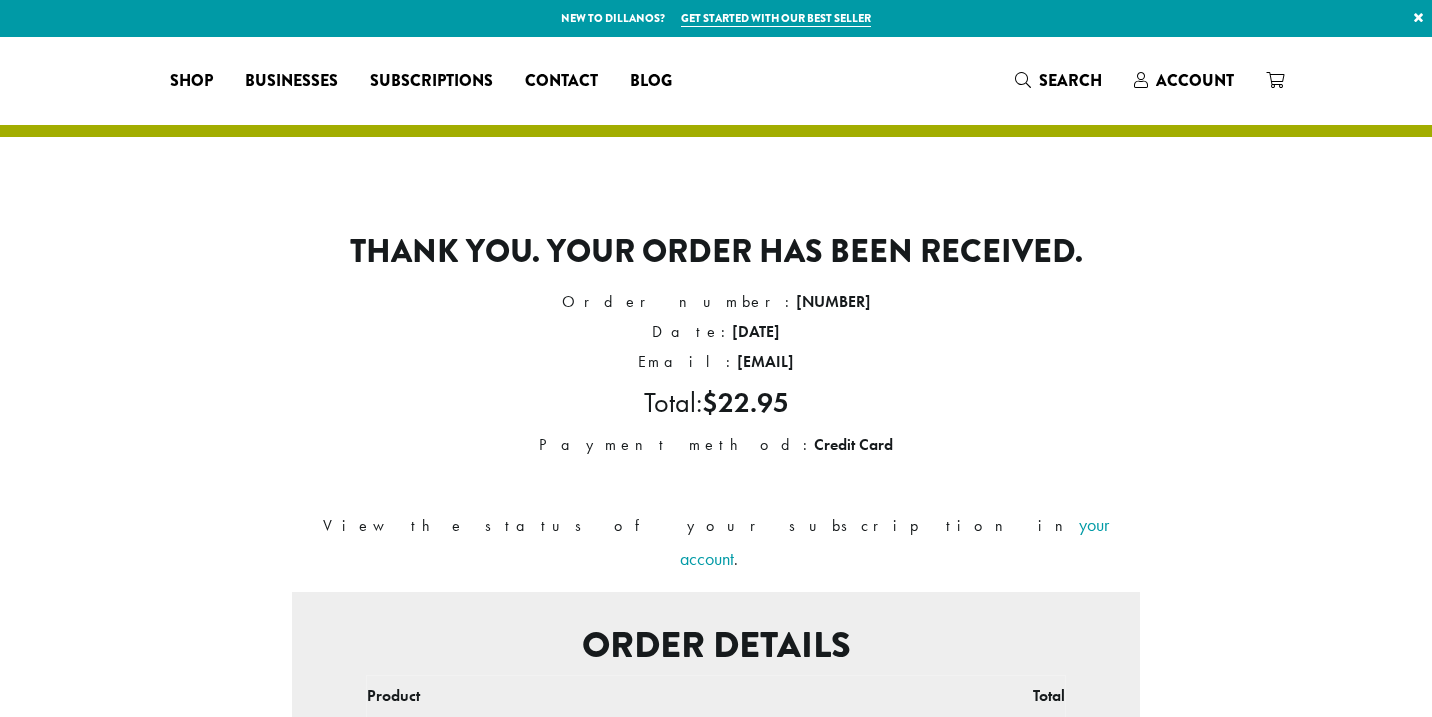 scroll, scrollTop: 0, scrollLeft: 0, axis: both 